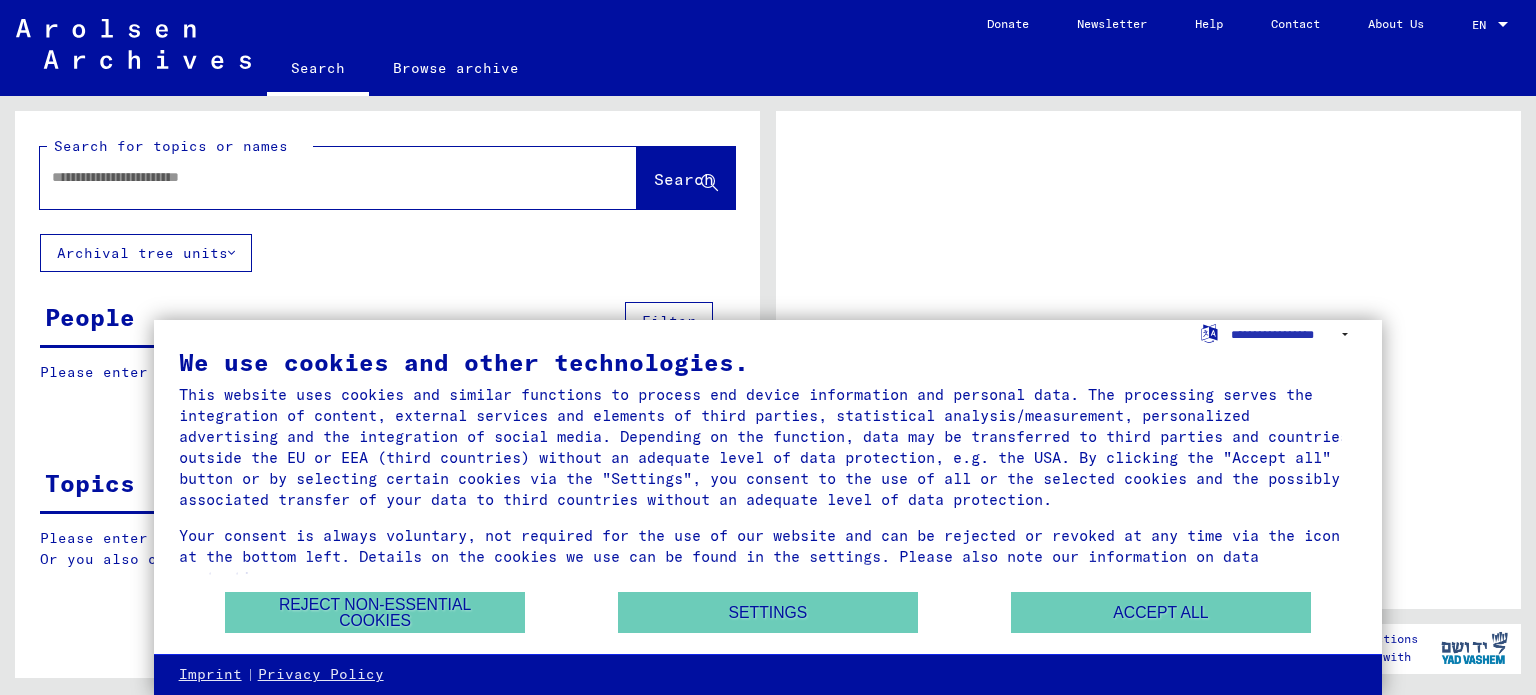 scroll, scrollTop: 0, scrollLeft: 0, axis: both 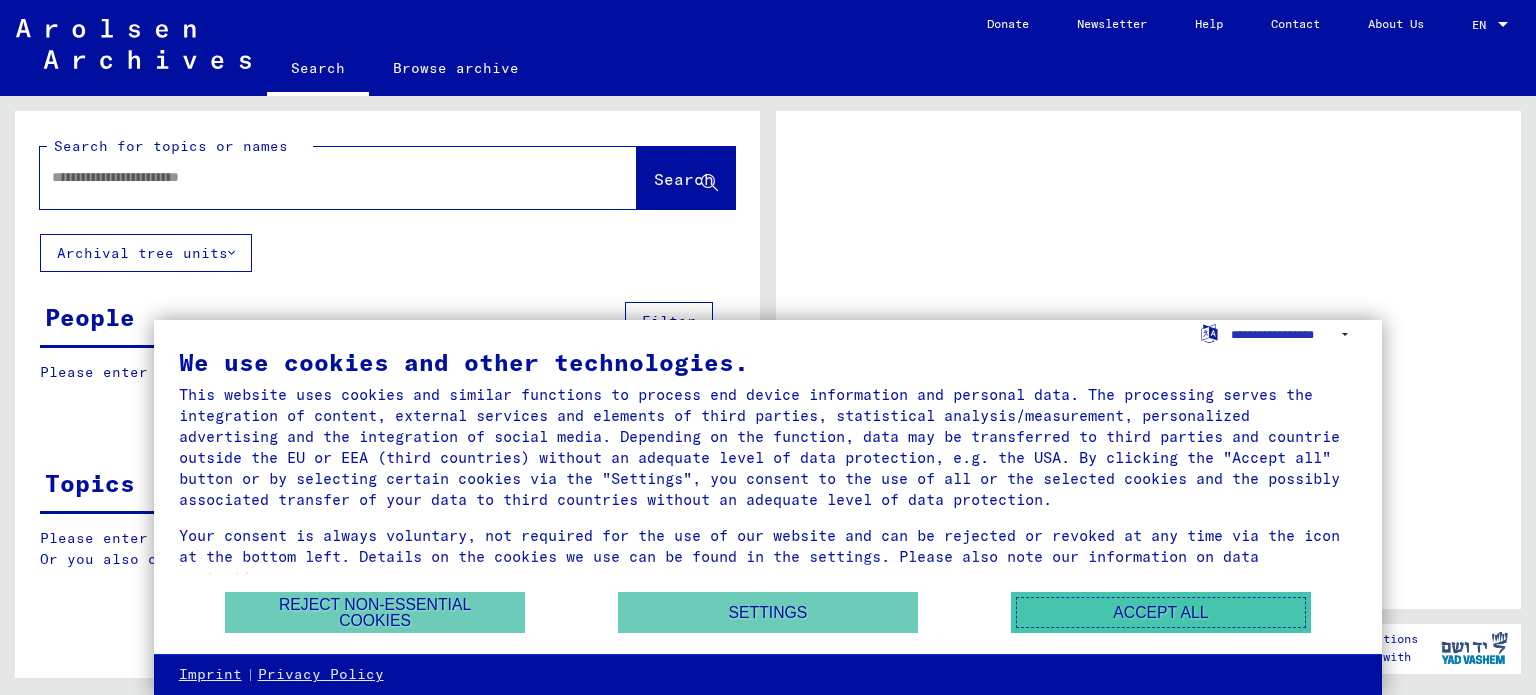 click on "Accept all" at bounding box center [1161, 612] 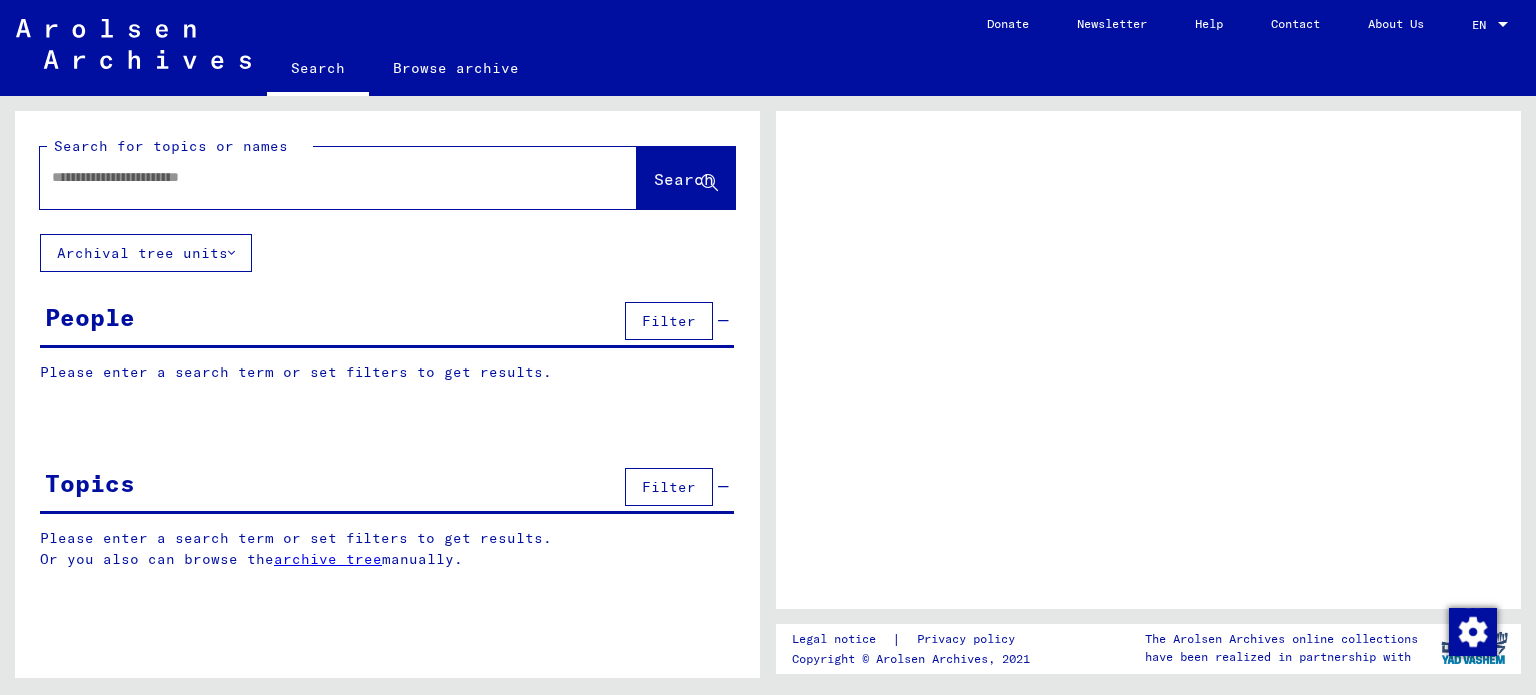 click at bounding box center (320, 177) 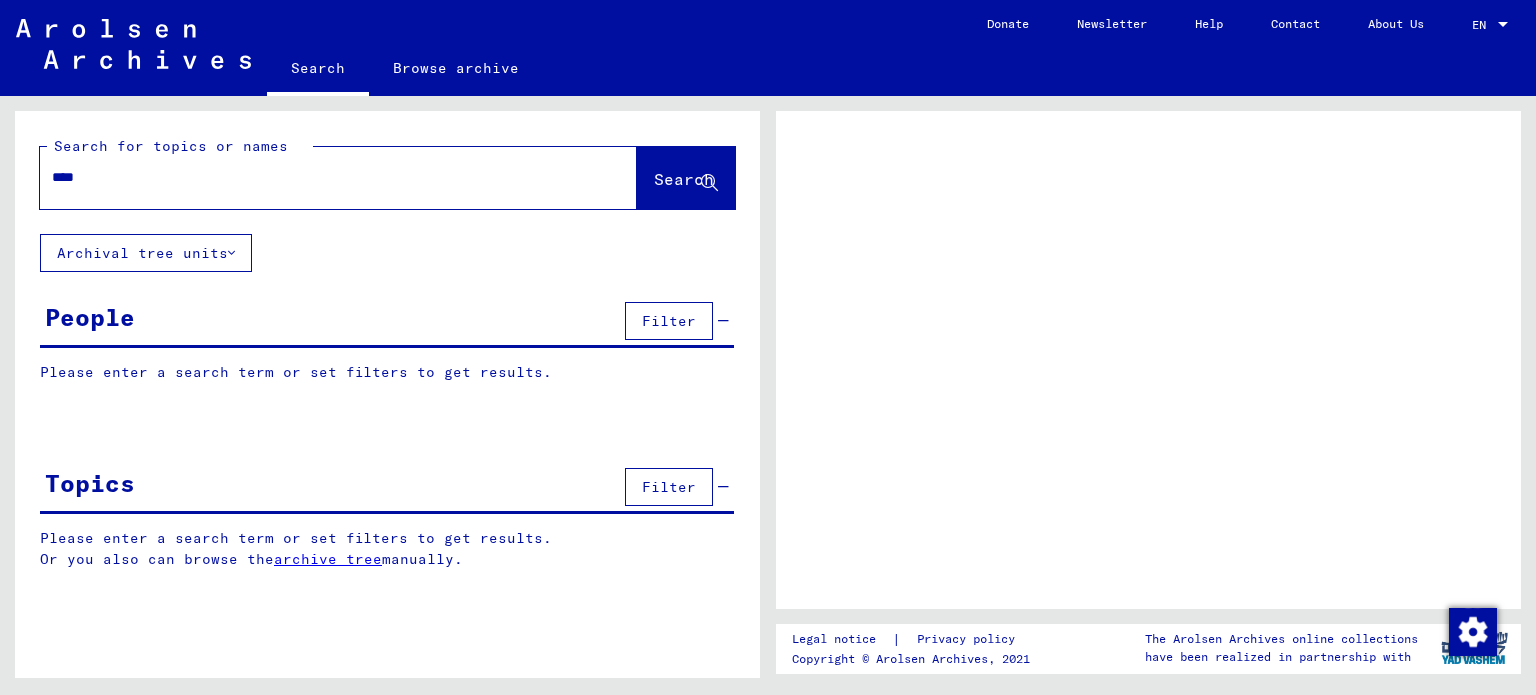 type on "*****" 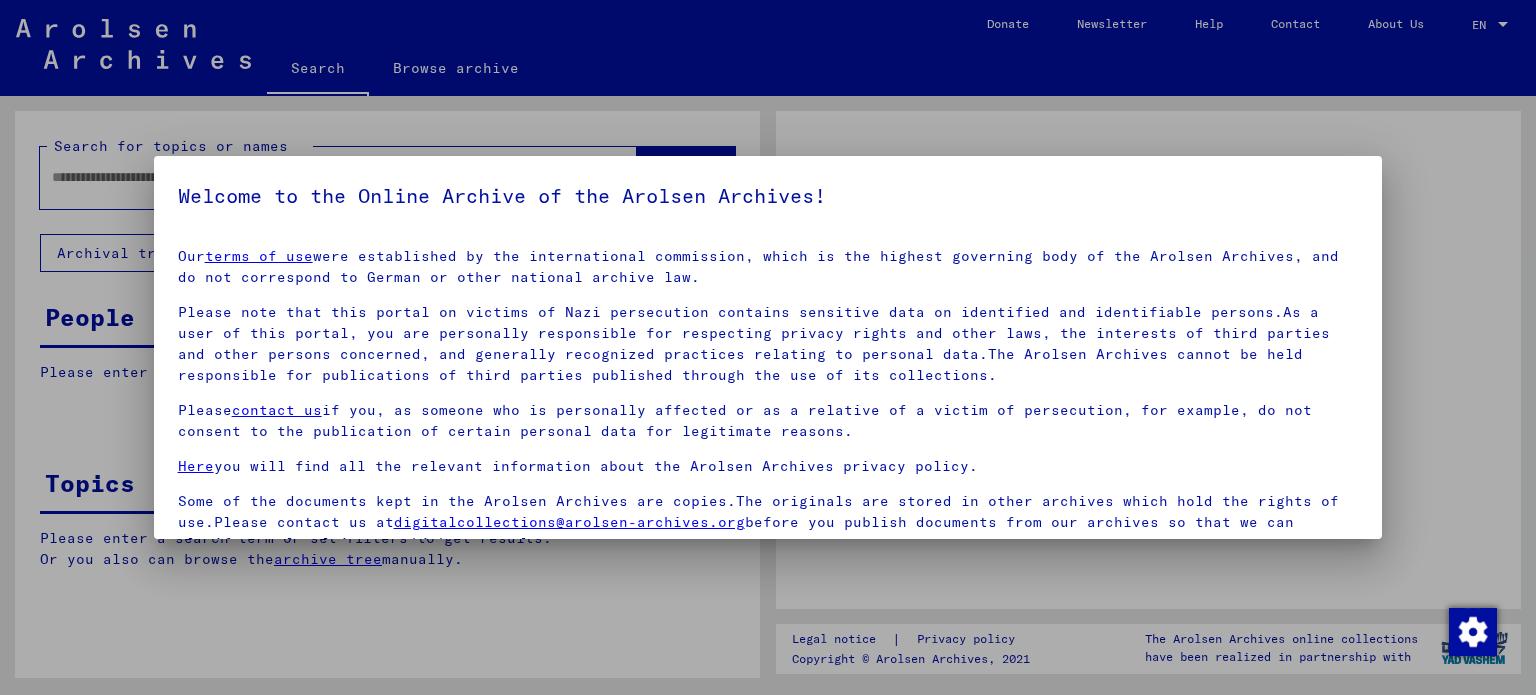 scroll, scrollTop: 4, scrollLeft: 0, axis: vertical 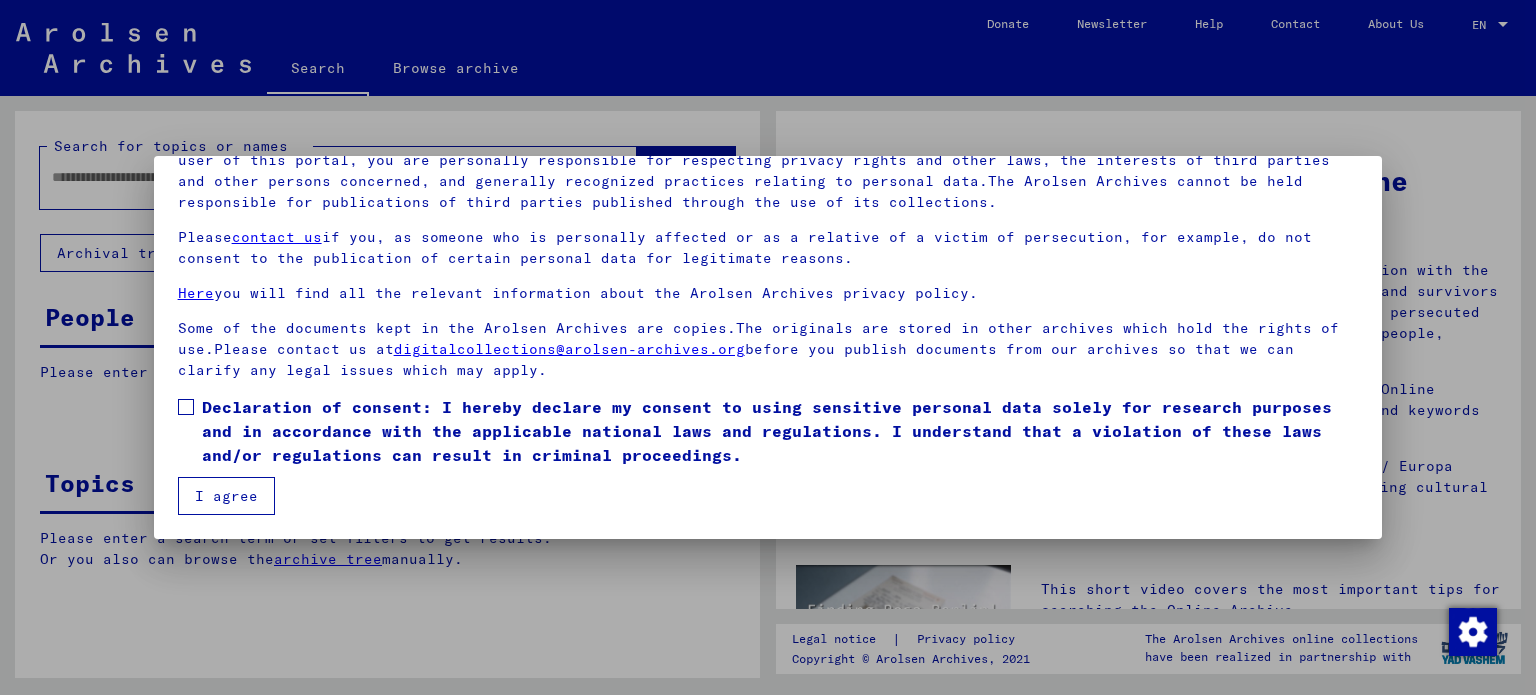 click at bounding box center (186, 407) 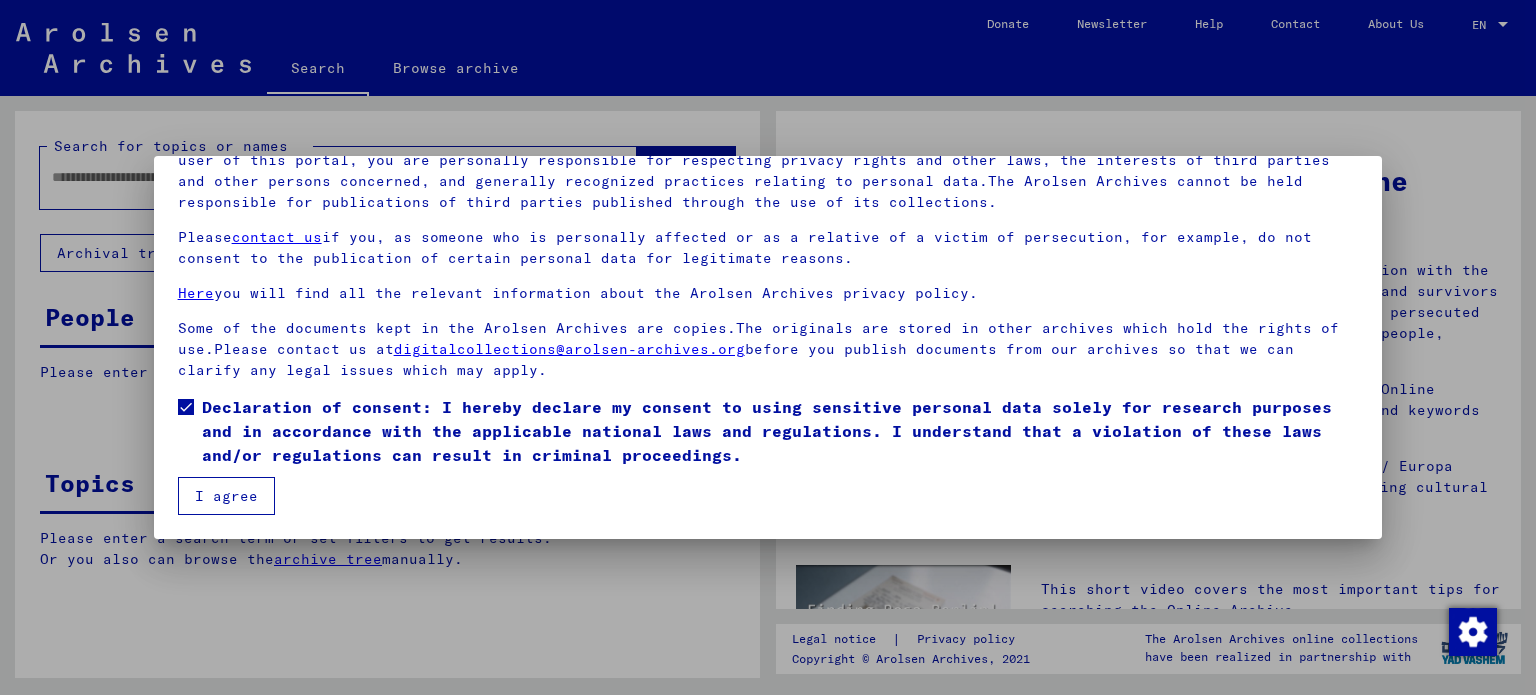 click on "I agree" at bounding box center [226, 496] 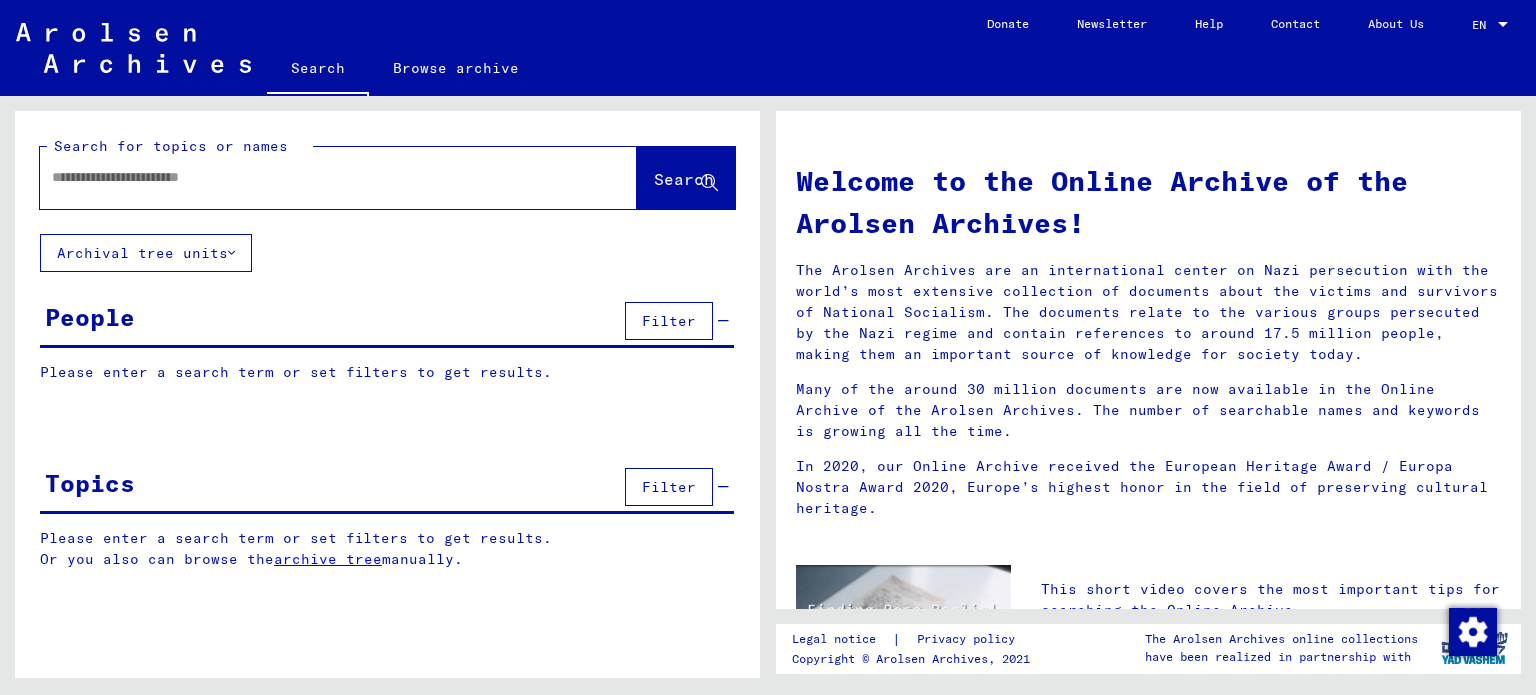 click 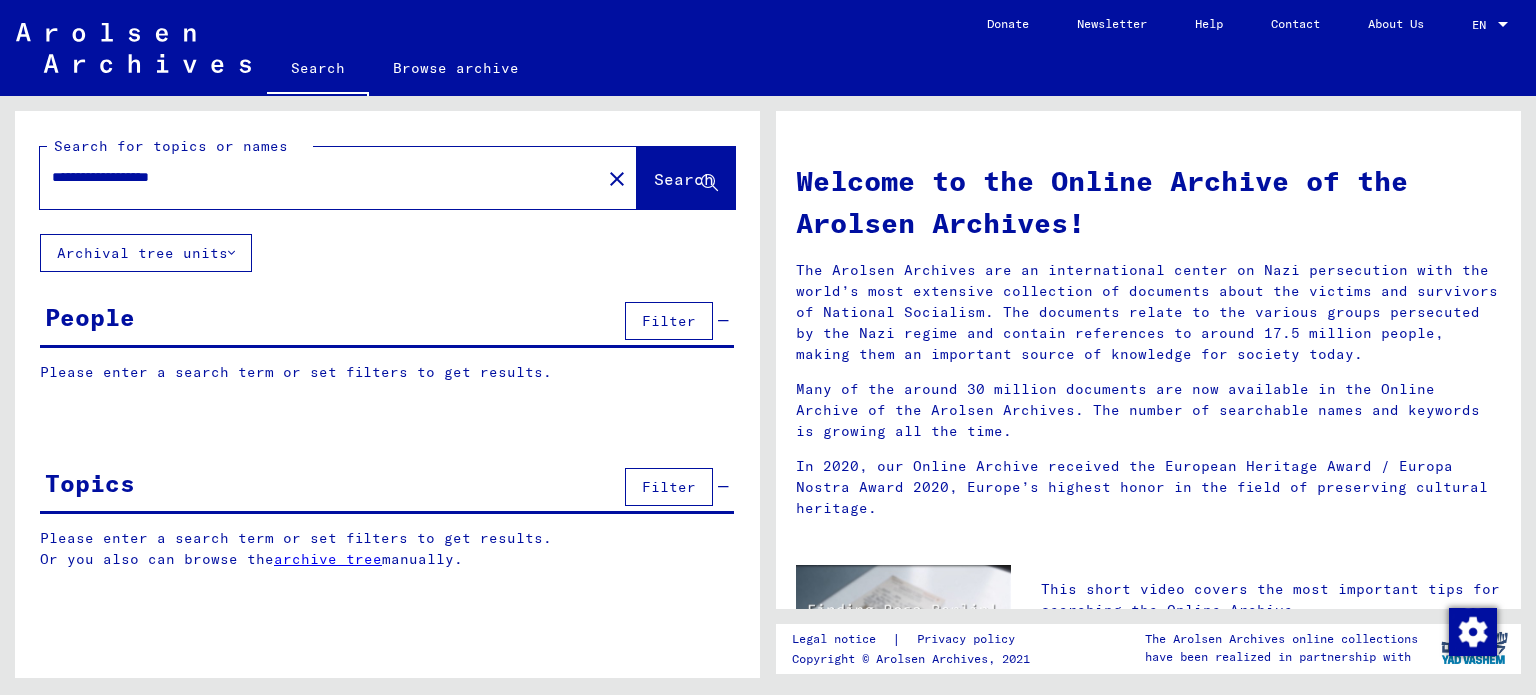 type on "**********" 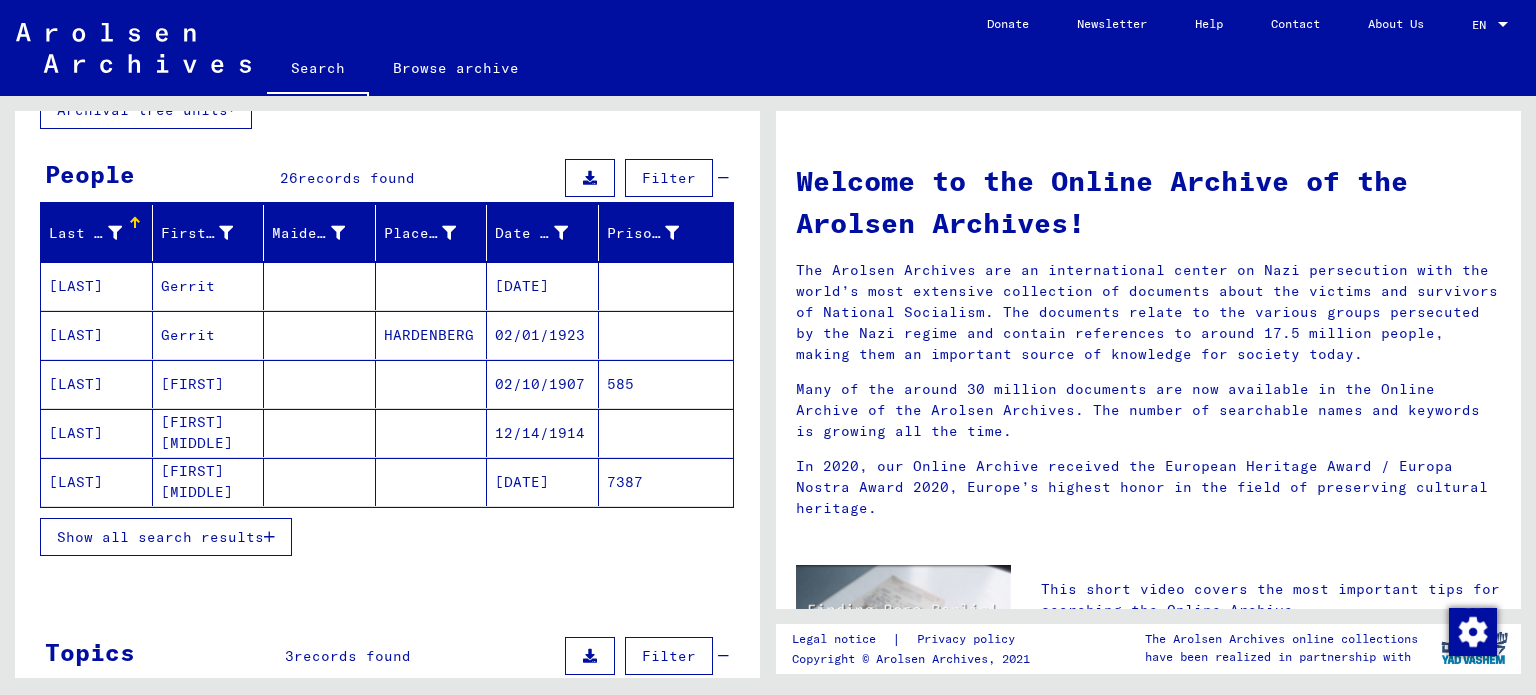 scroll, scrollTop: 189, scrollLeft: 0, axis: vertical 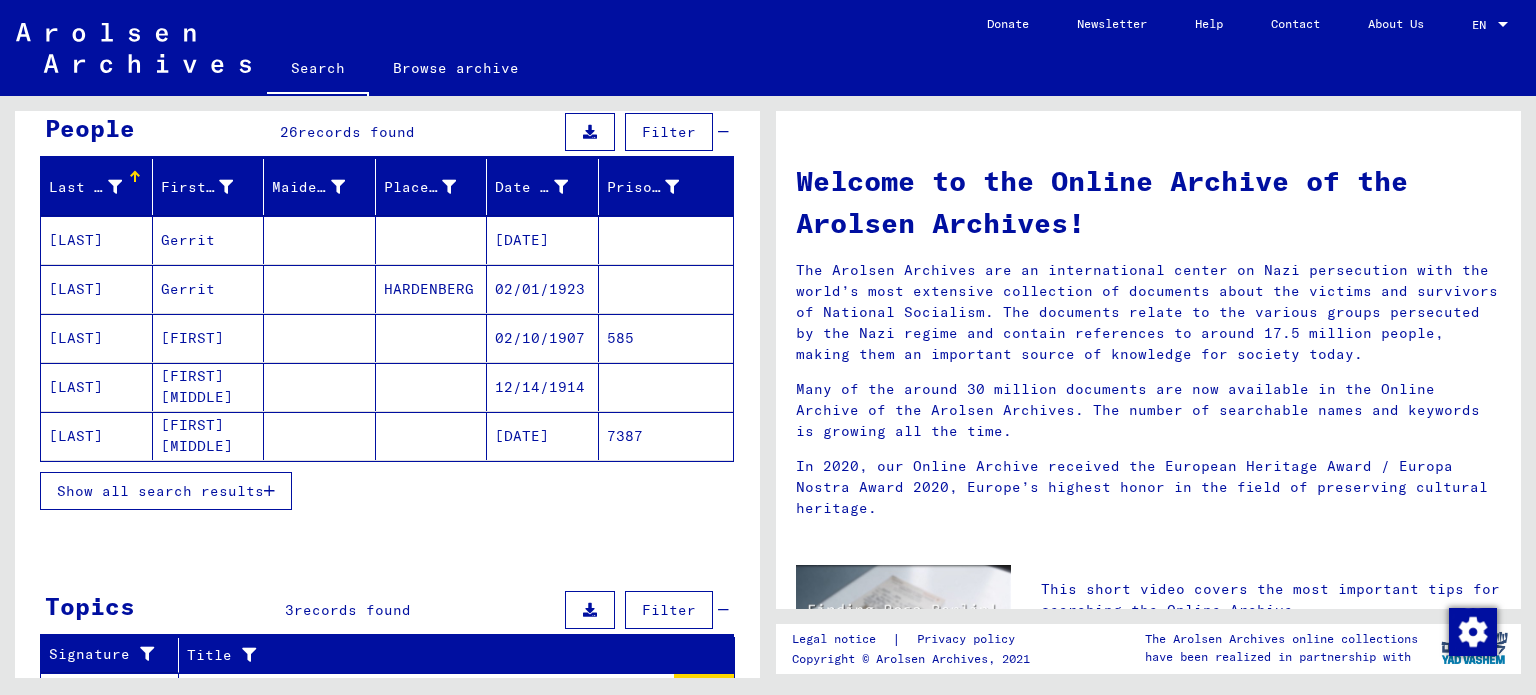click on "Show all search results" at bounding box center (160, 491) 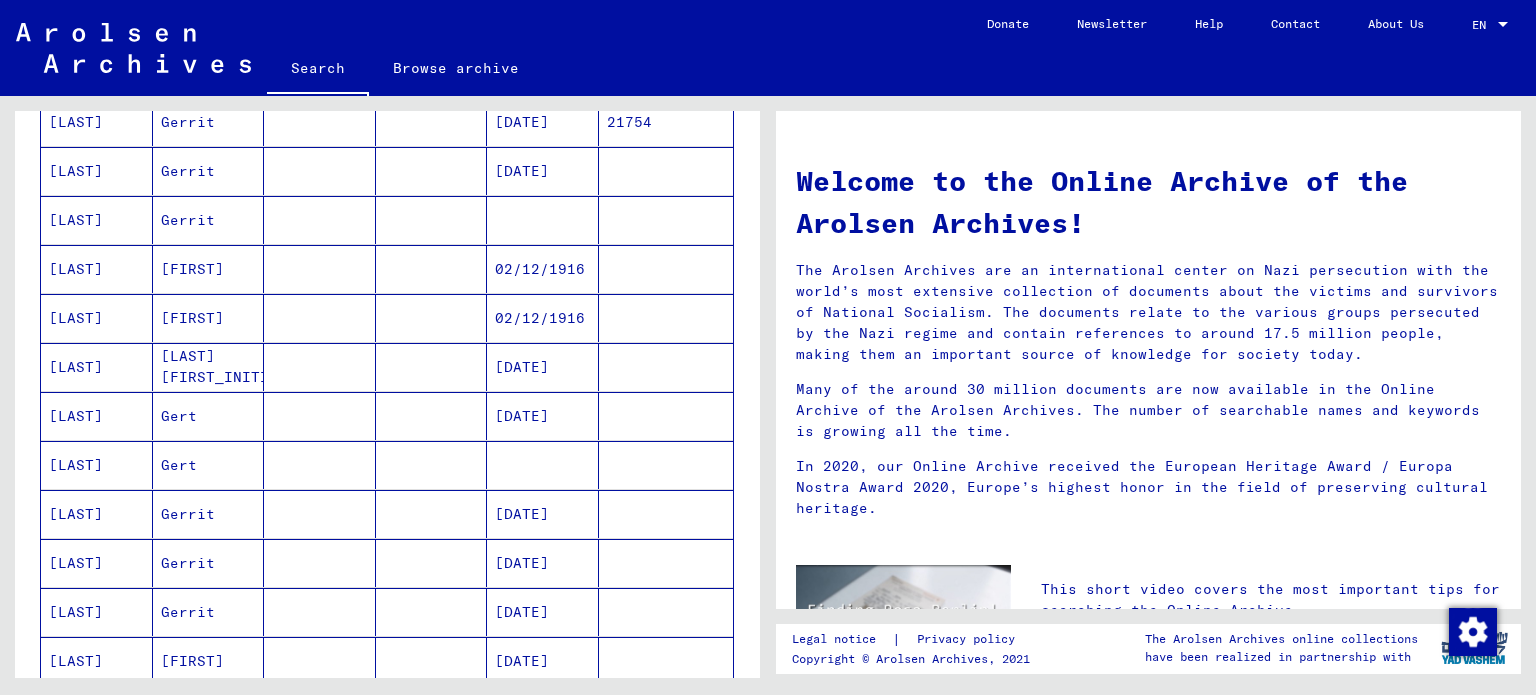 scroll, scrollTop: 880, scrollLeft: 0, axis: vertical 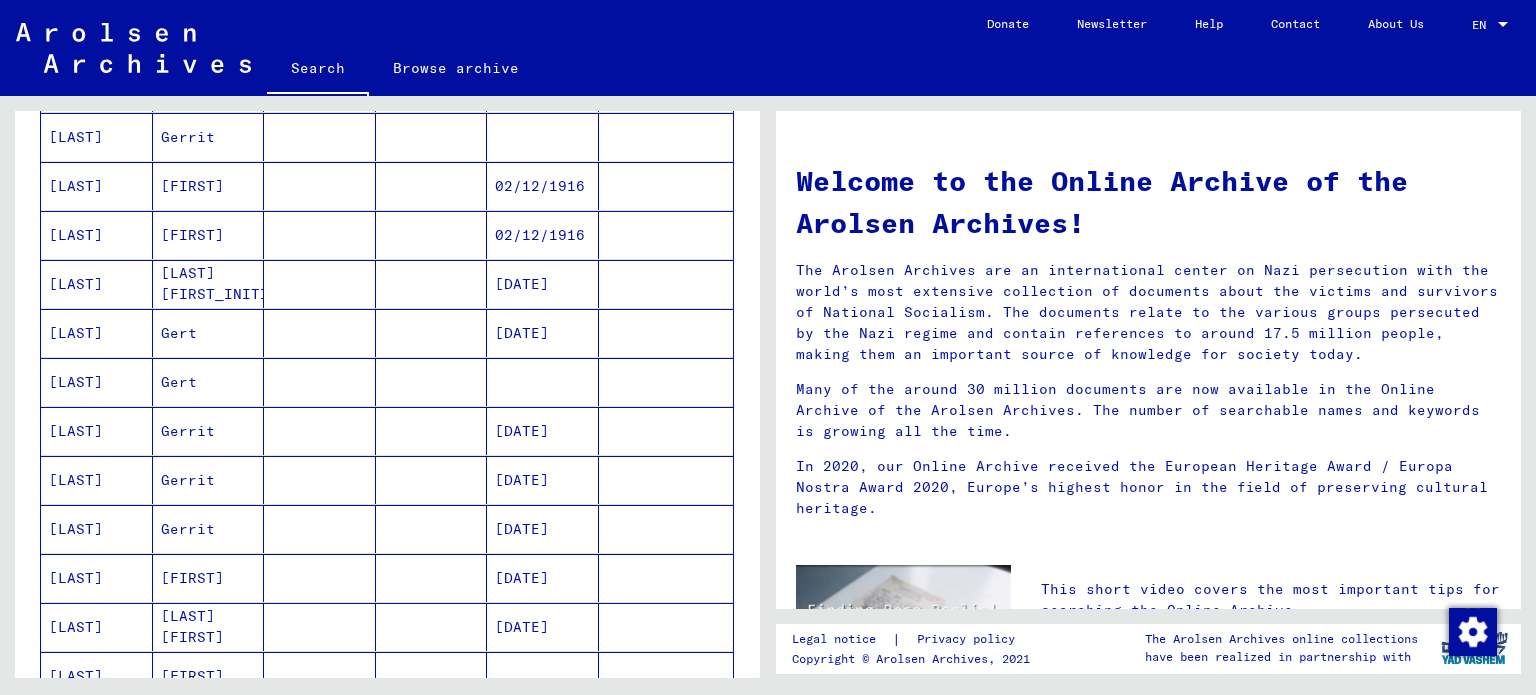 click on "[DATE]" at bounding box center [543, 578] 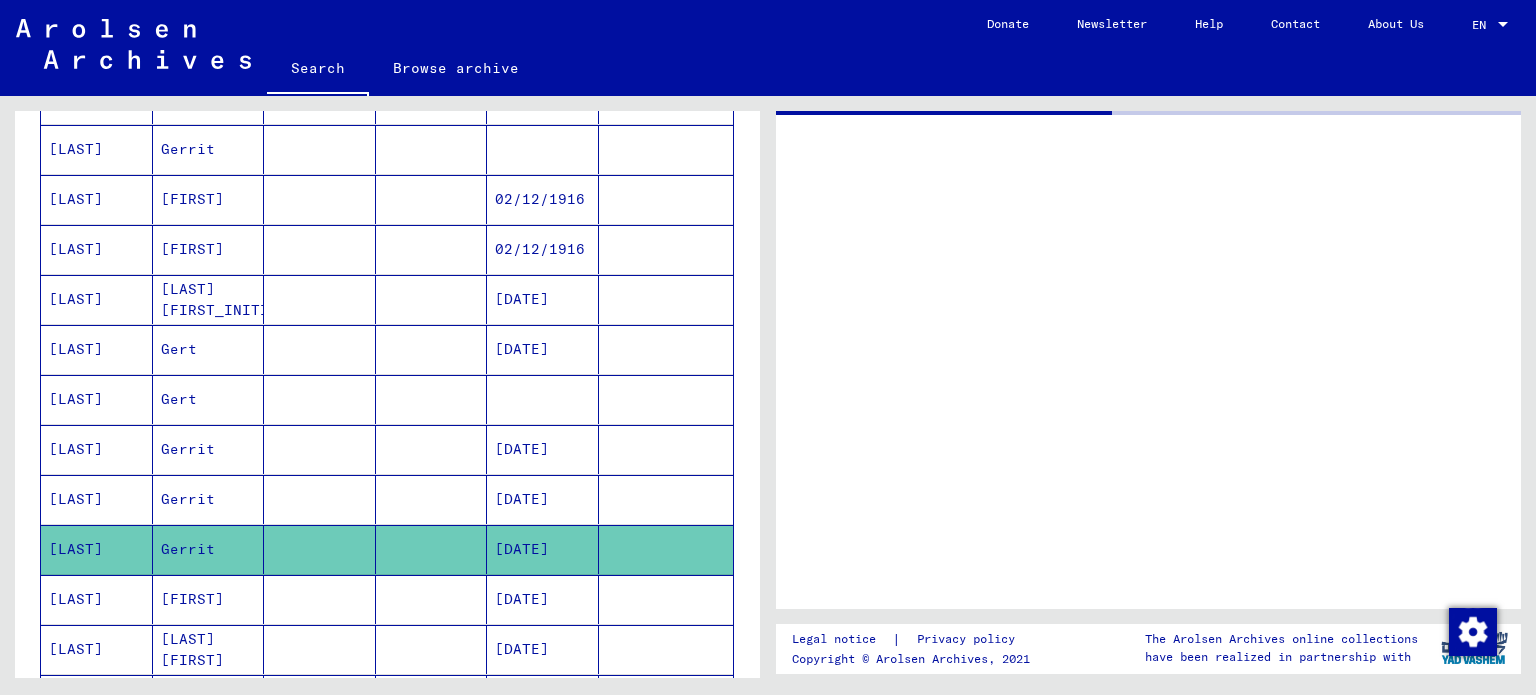 scroll, scrollTop: 891, scrollLeft: 0, axis: vertical 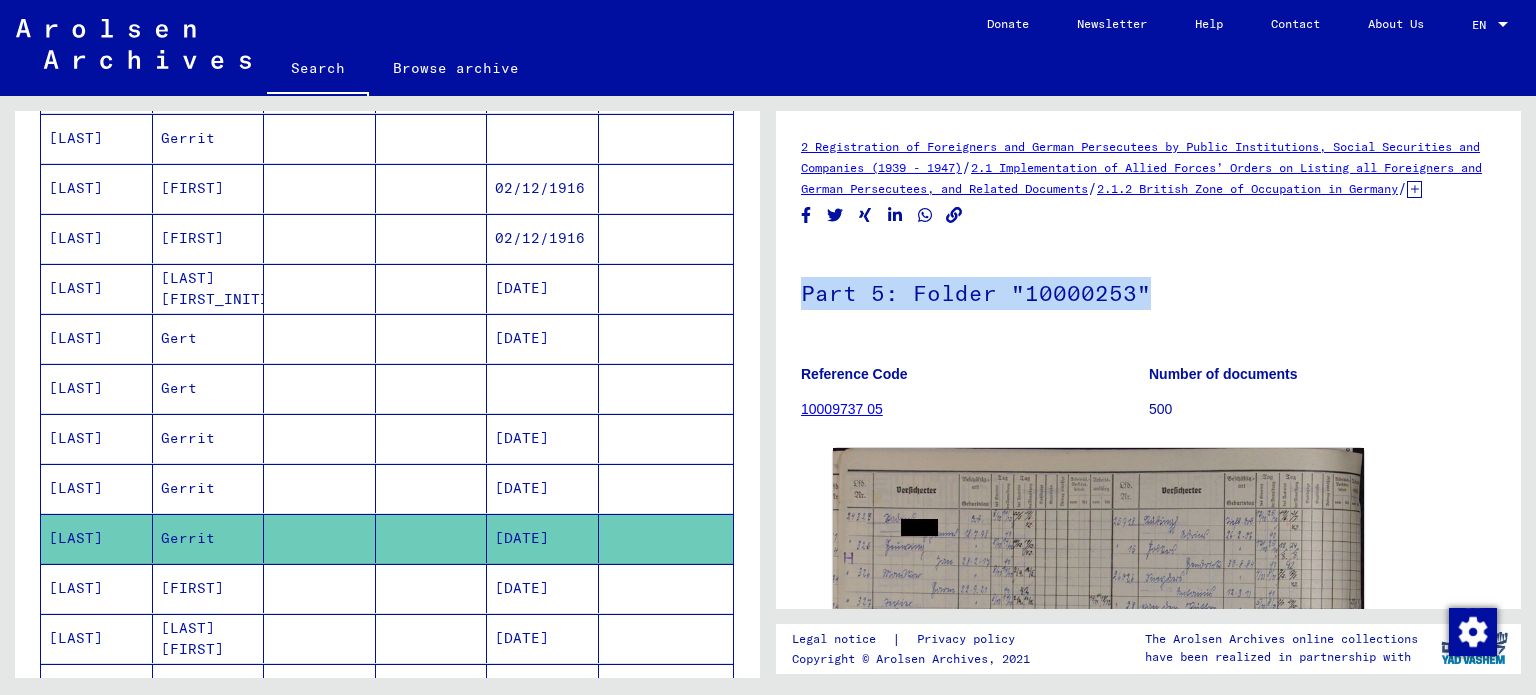 drag, startPoint x: 1527, startPoint y: 239, endPoint x: 1528, endPoint y: 258, distance: 19.026299 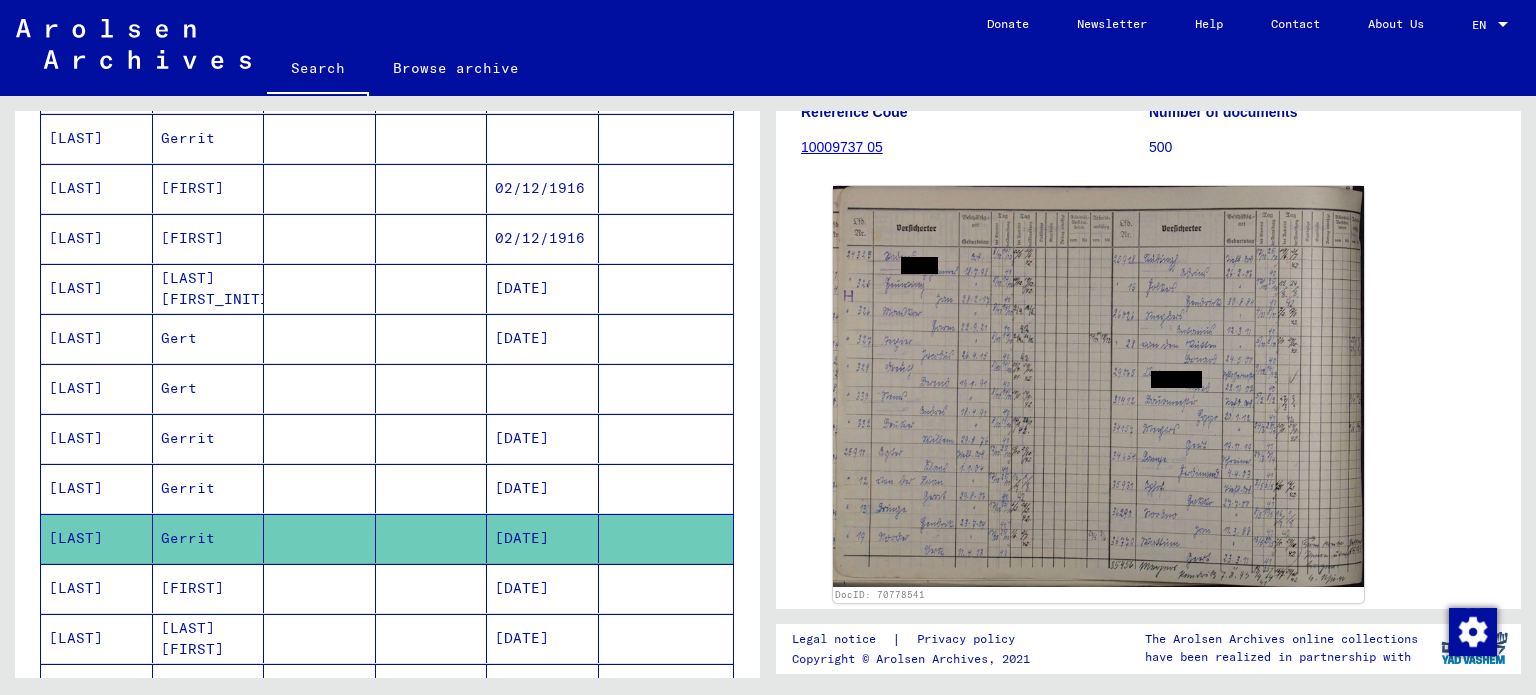 scroll, scrollTop: 268, scrollLeft: 0, axis: vertical 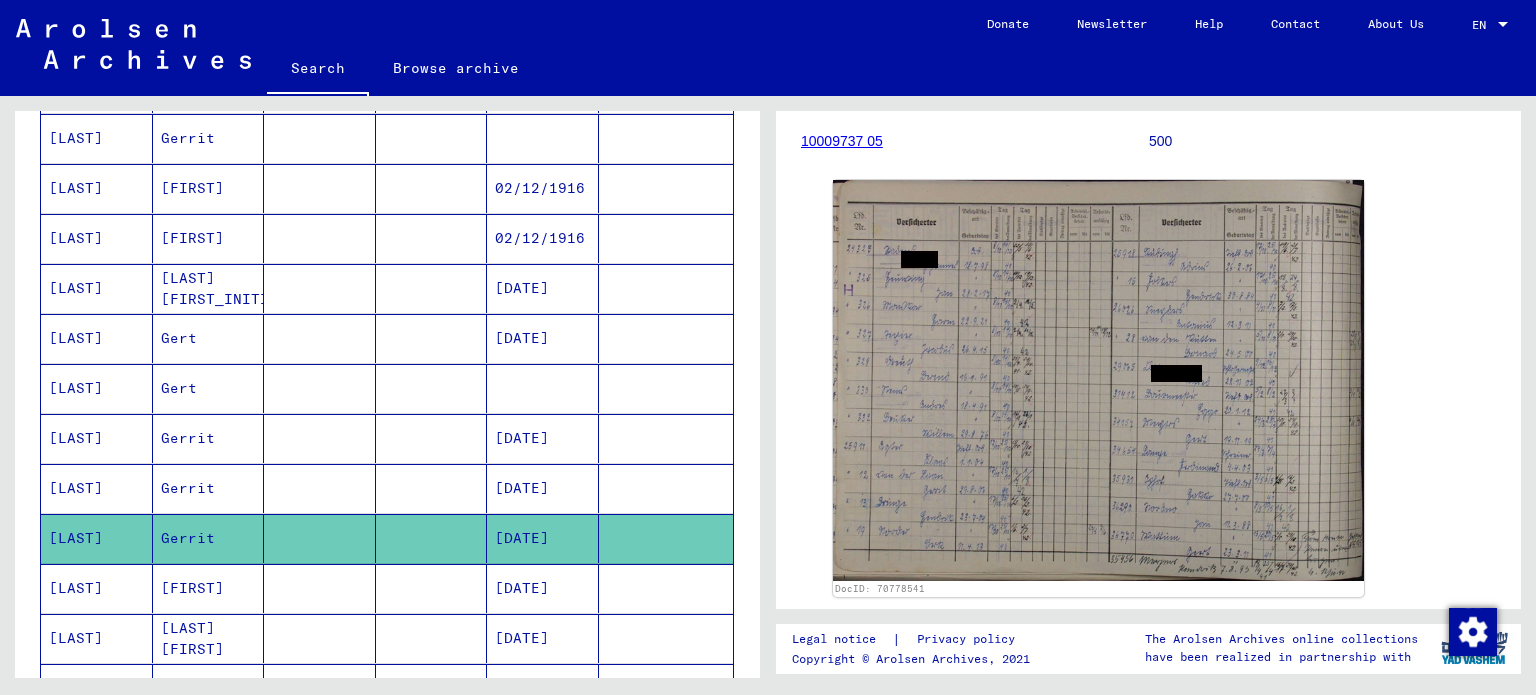 click on "[DATE]" at bounding box center (543, 488) 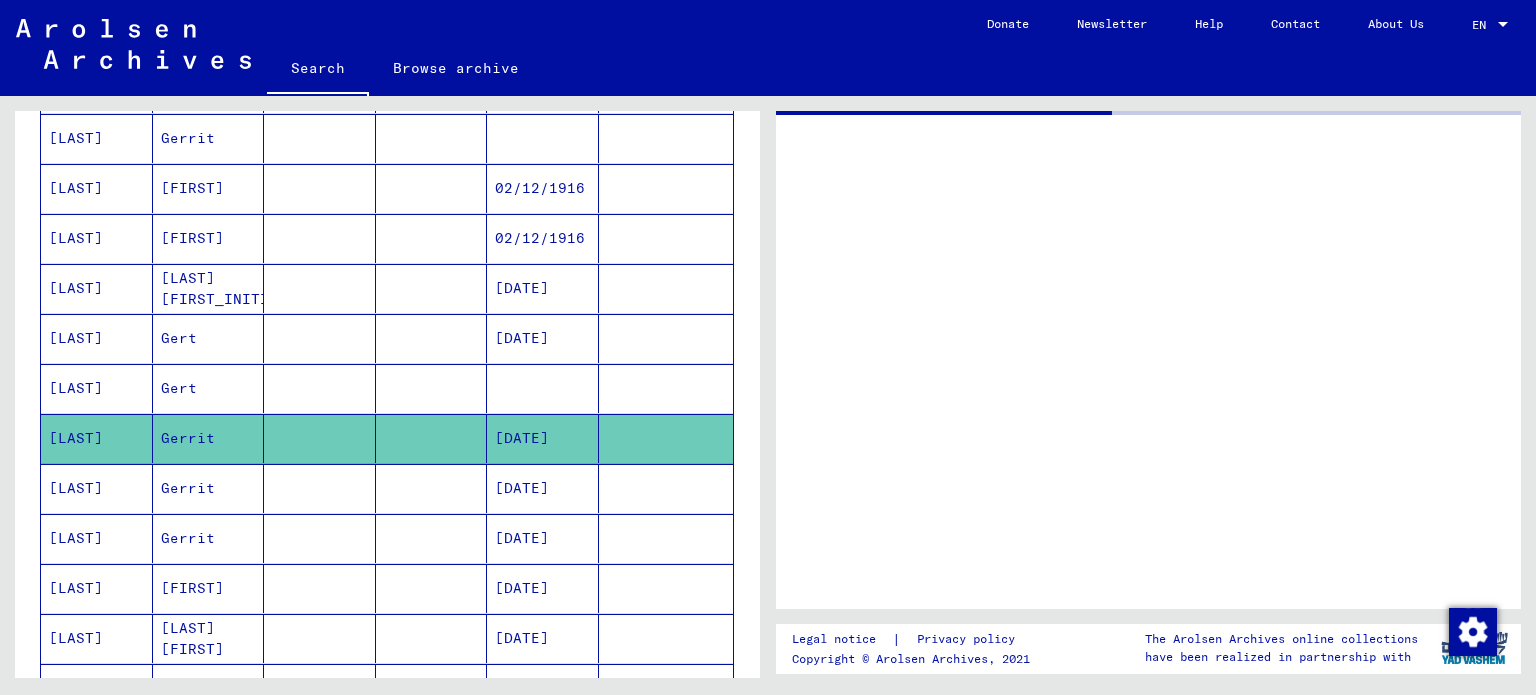 scroll, scrollTop: 0, scrollLeft: 0, axis: both 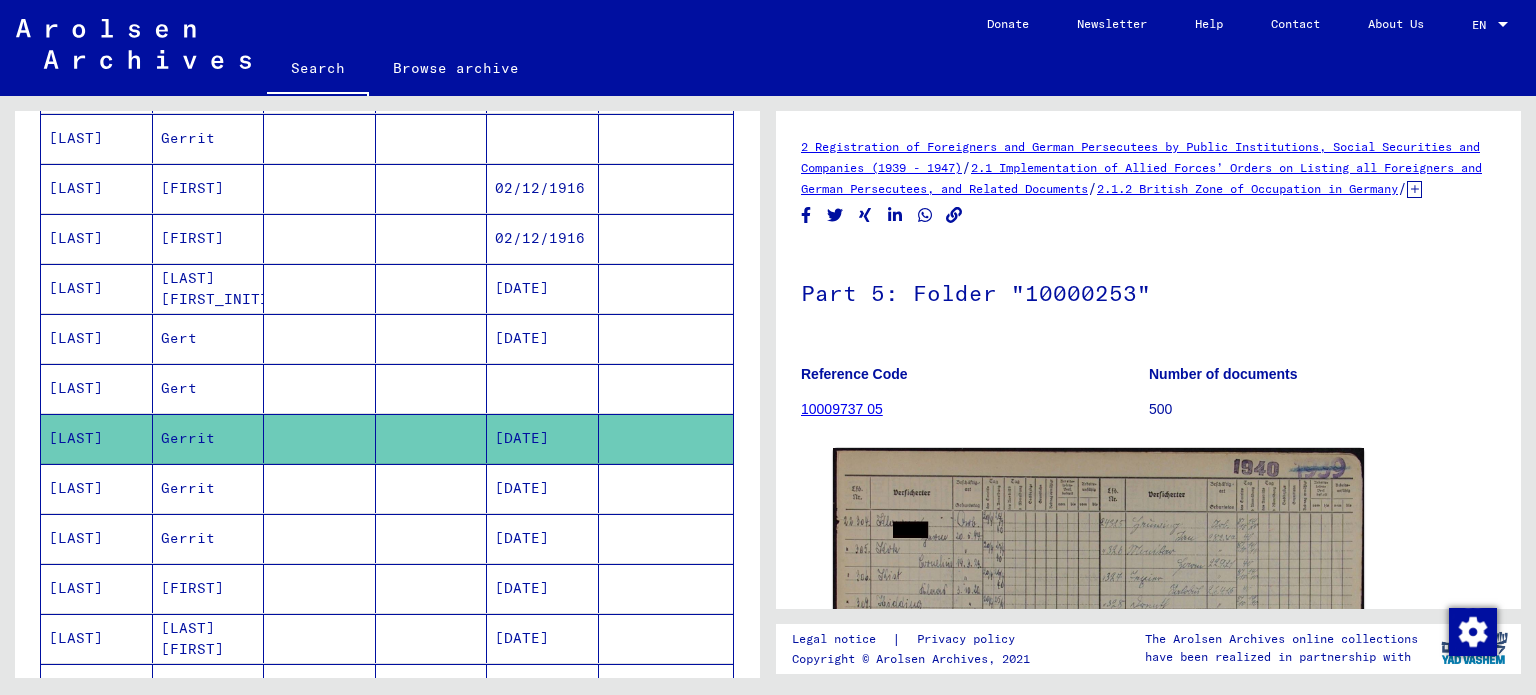 click on "[DATE]" at bounding box center [543, 538] 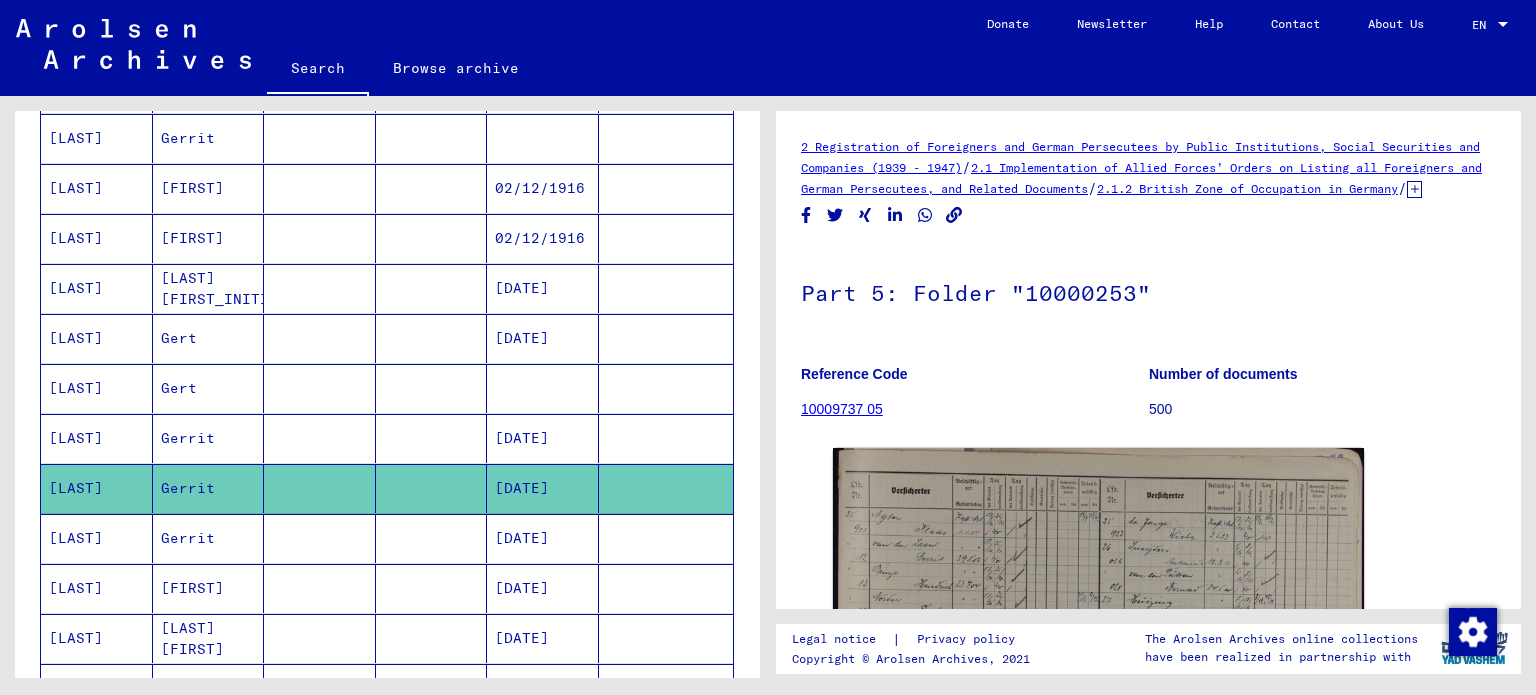 click on "[DATE]" at bounding box center [543, 588] 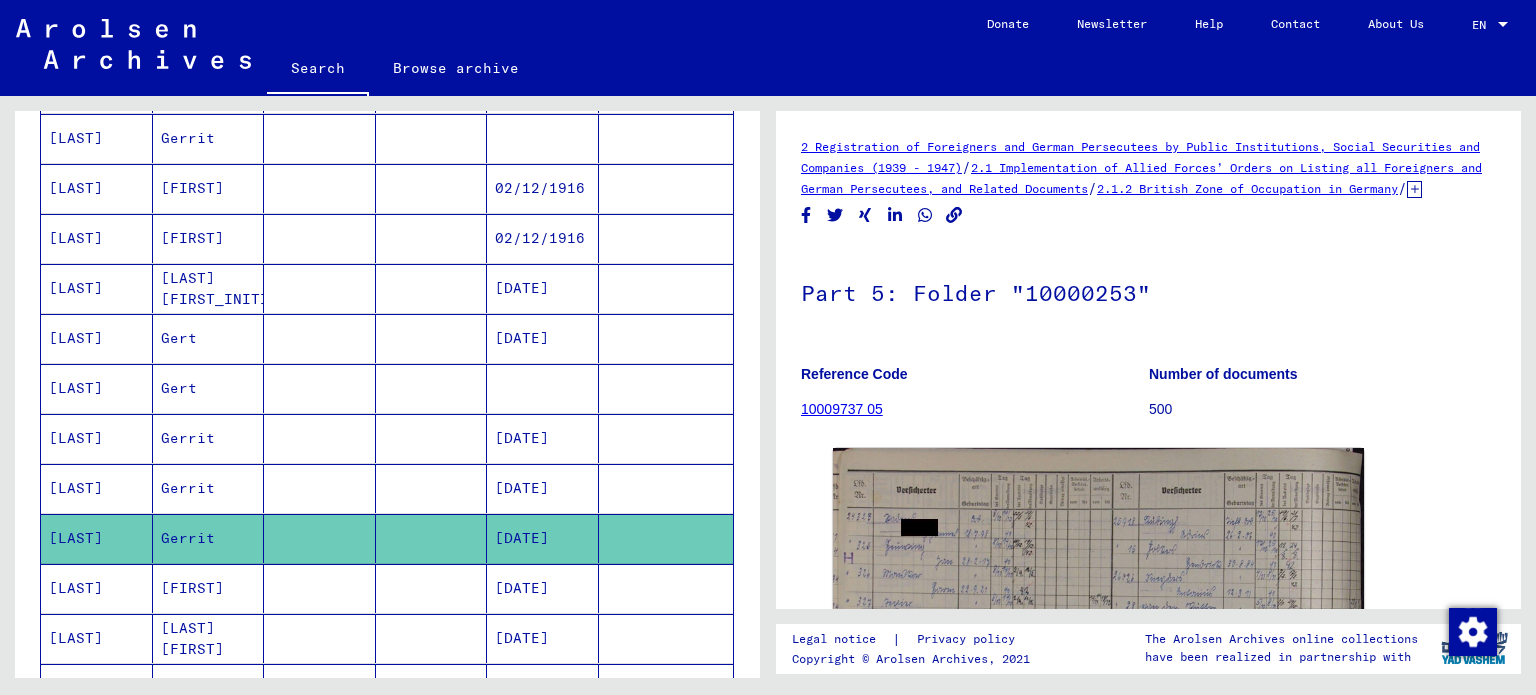 scroll, scrollTop: 0, scrollLeft: 0, axis: both 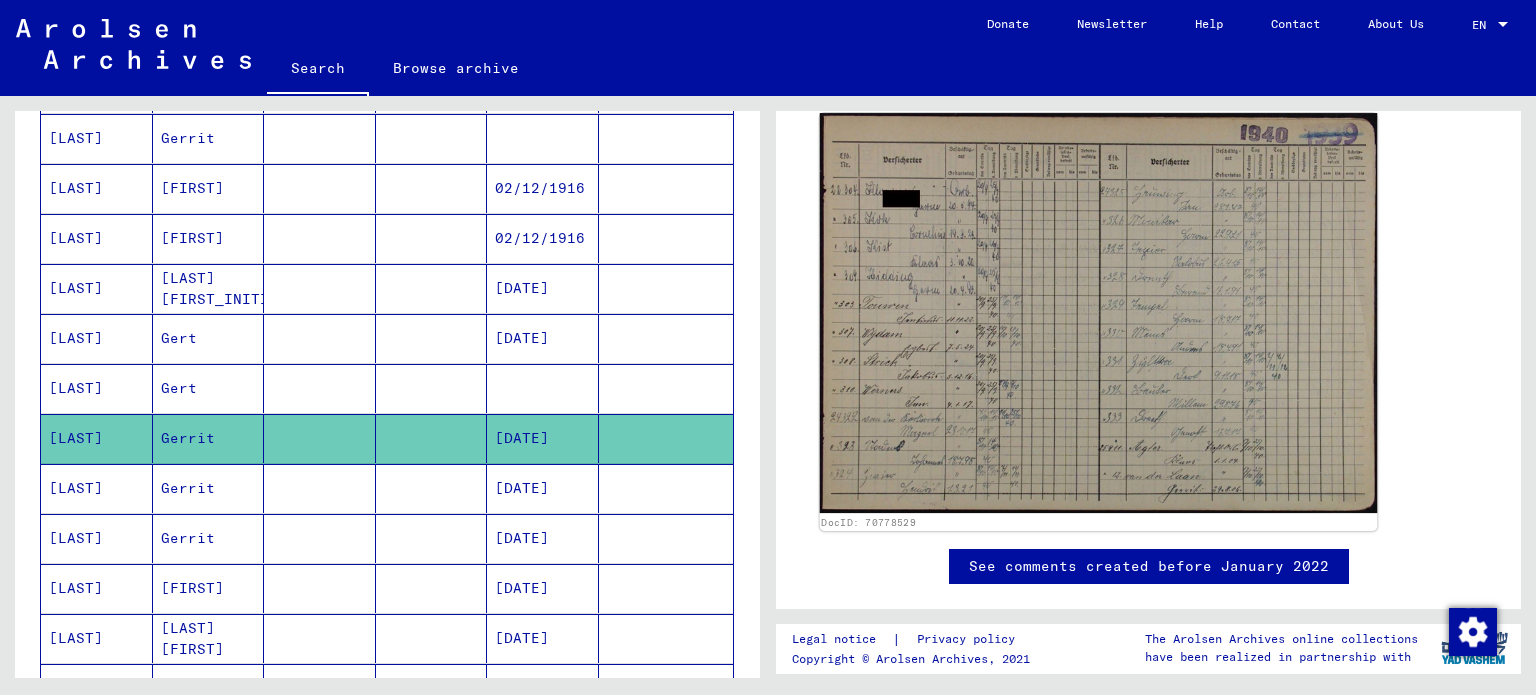 click 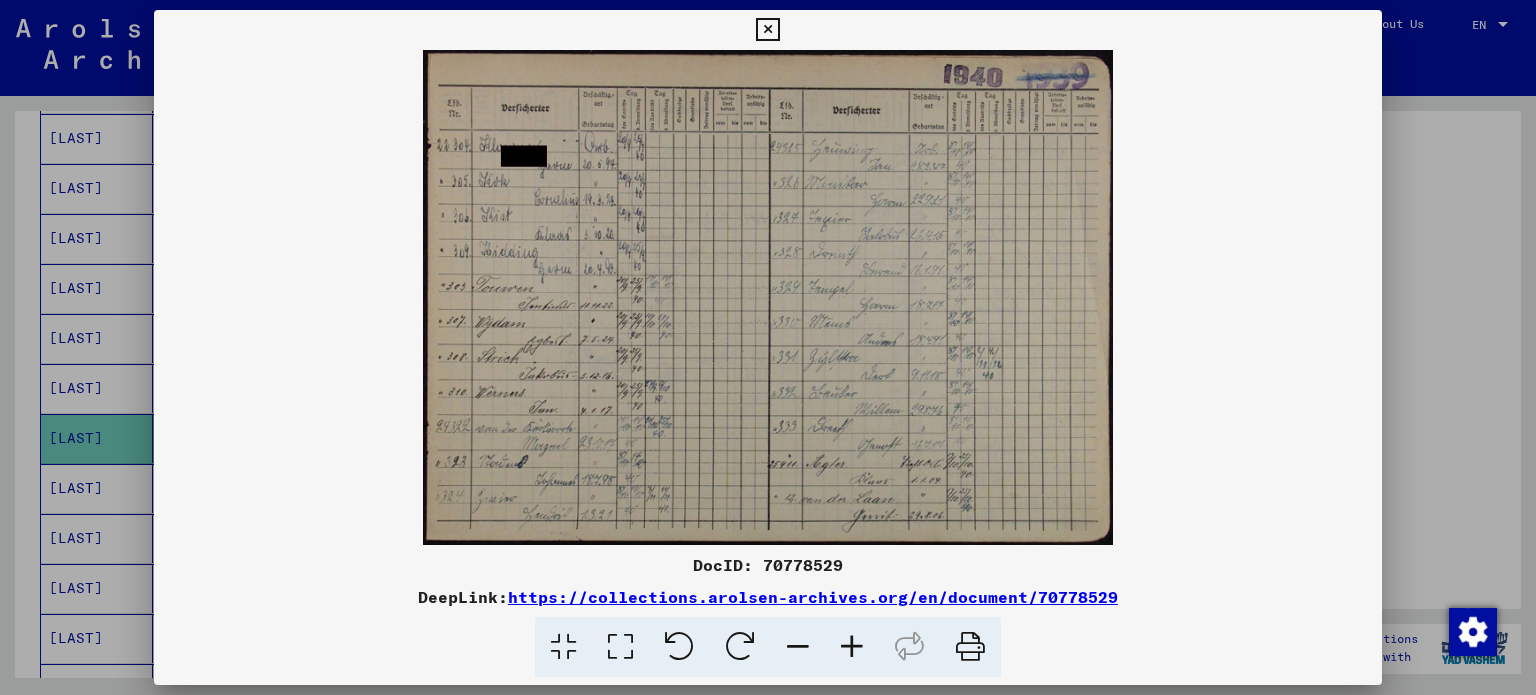 drag, startPoint x: 572, startPoint y: 243, endPoint x: 1005, endPoint y: 322, distance: 440.1477 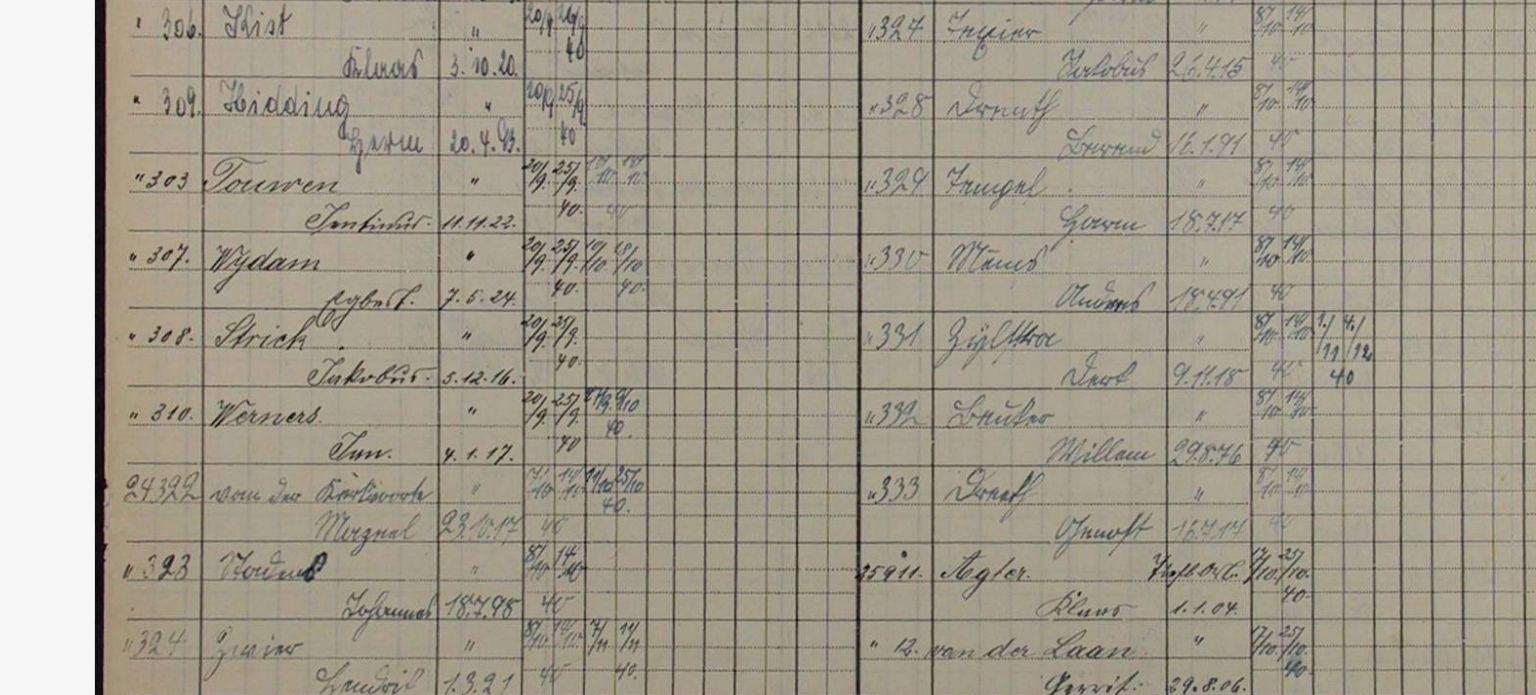 drag, startPoint x: 668, startPoint y: 350, endPoint x: 697, endPoint y: 427, distance: 82.28001 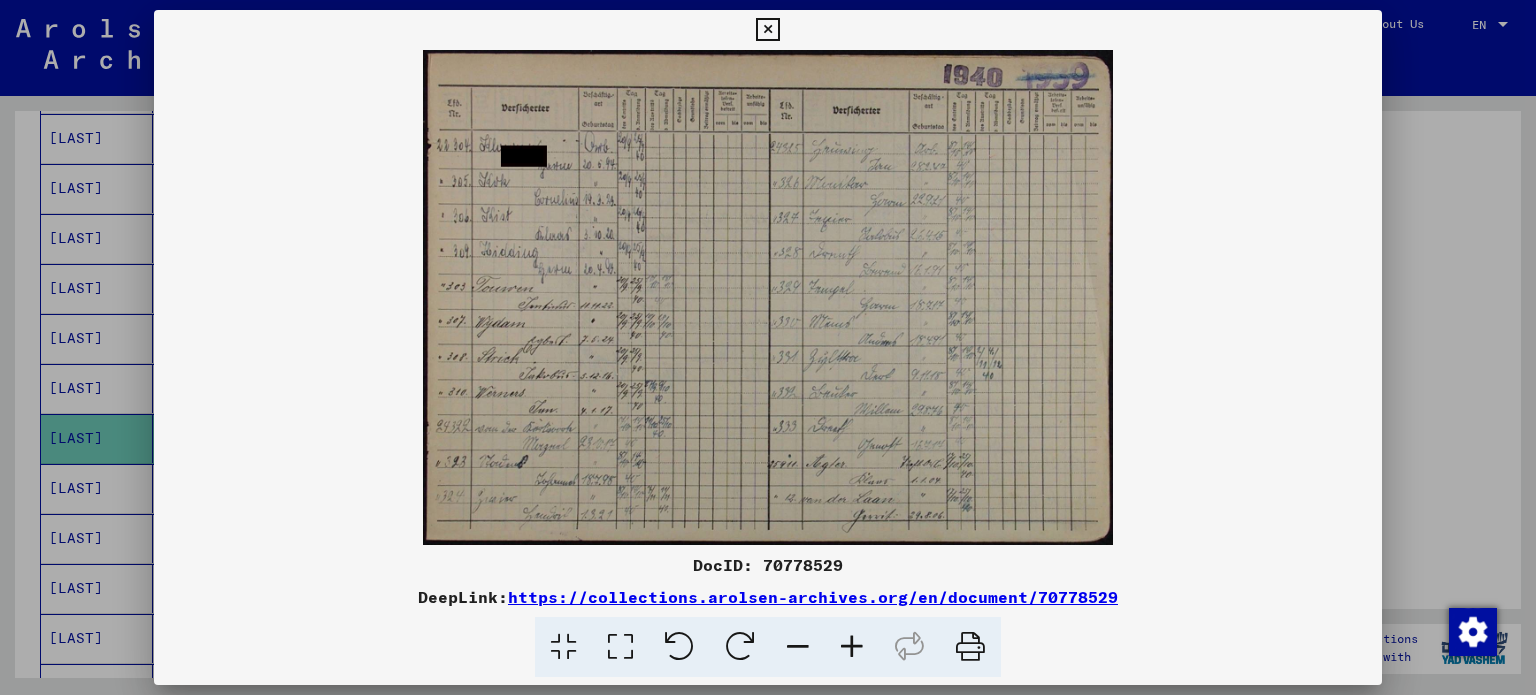 drag, startPoint x: 850, startPoint y: 293, endPoint x: 725, endPoint y: 338, distance: 132.8533 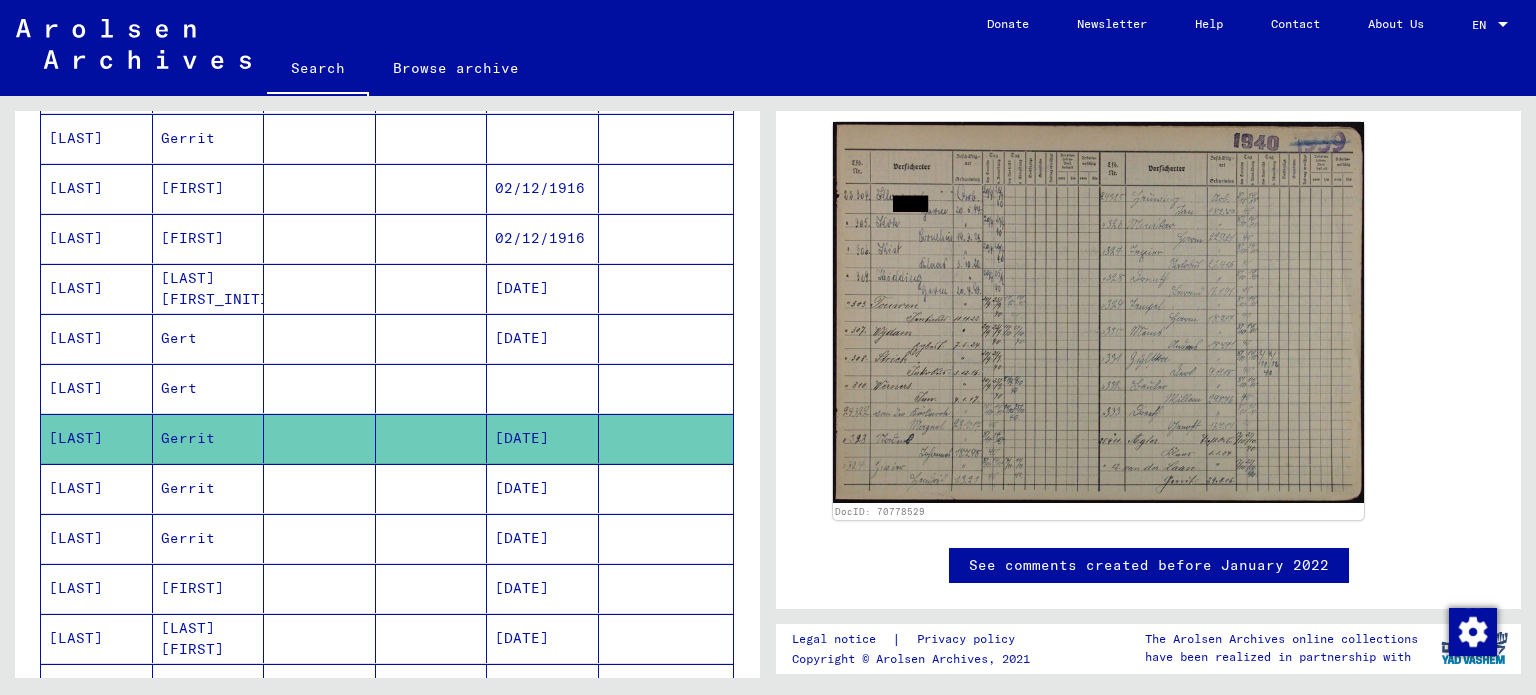 click on "[DATE]" at bounding box center [543, 538] 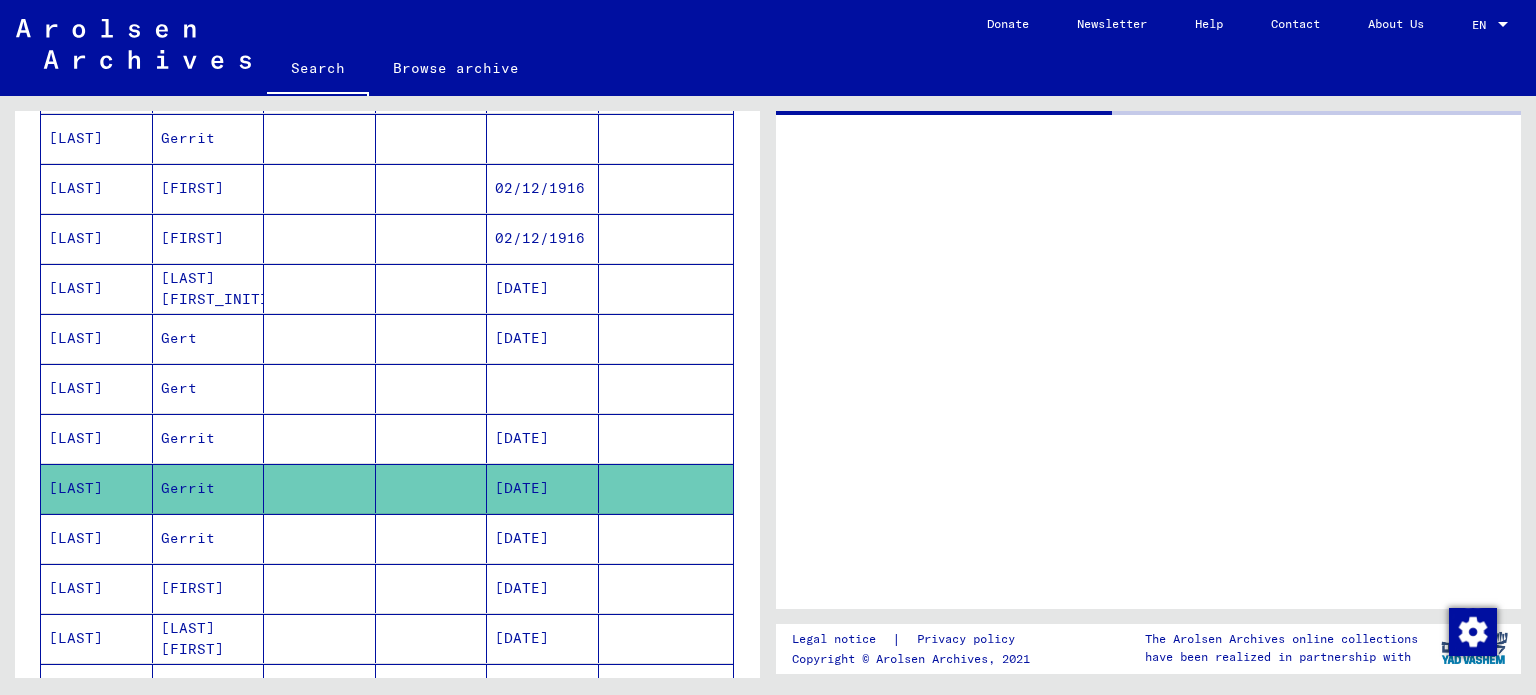 scroll, scrollTop: 0, scrollLeft: 0, axis: both 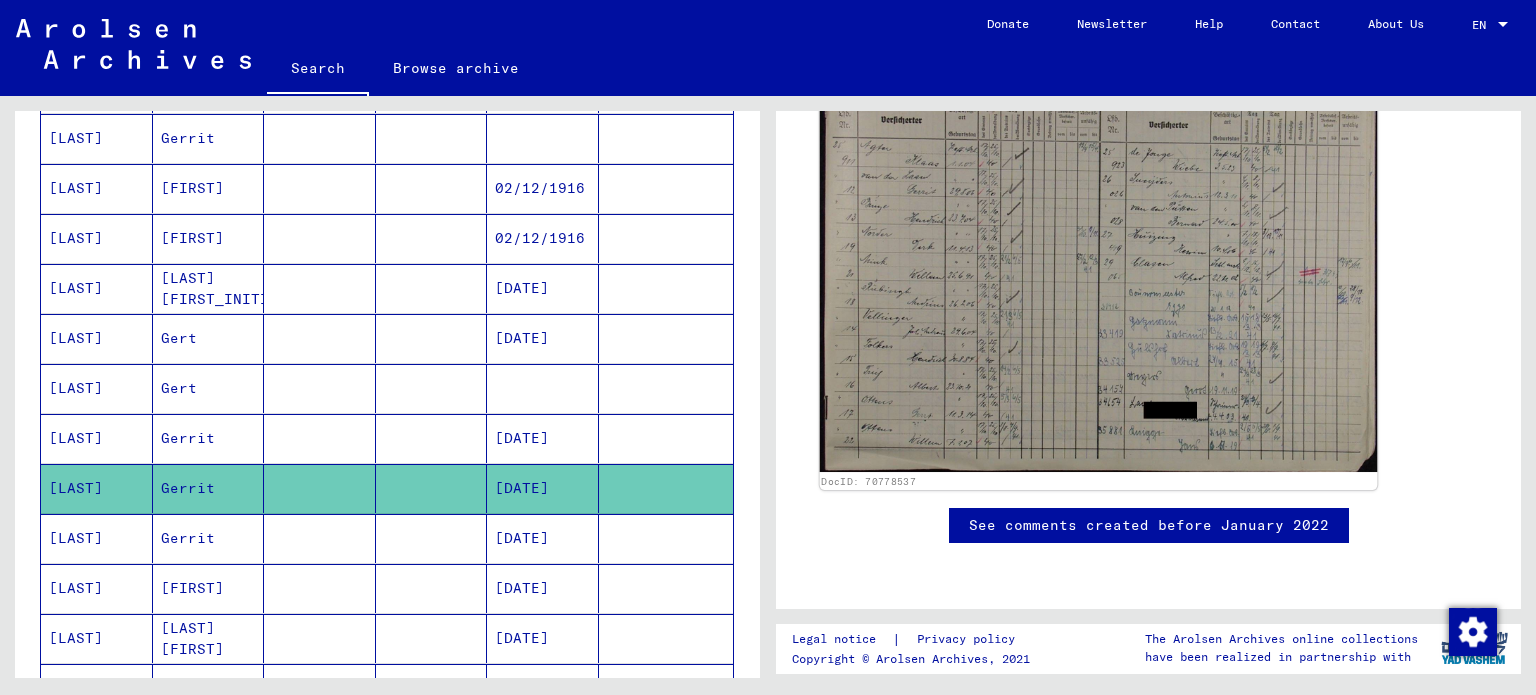 click 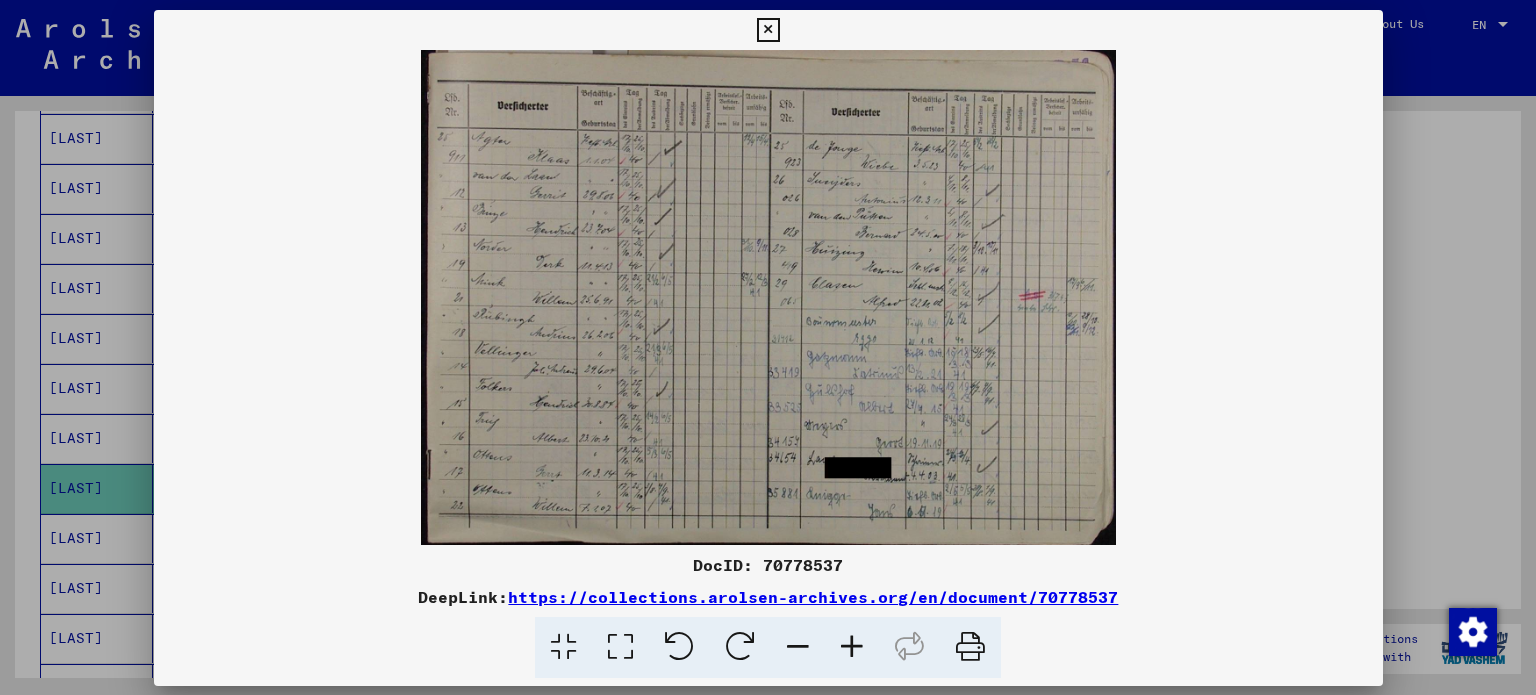 scroll, scrollTop: 416, scrollLeft: 0, axis: vertical 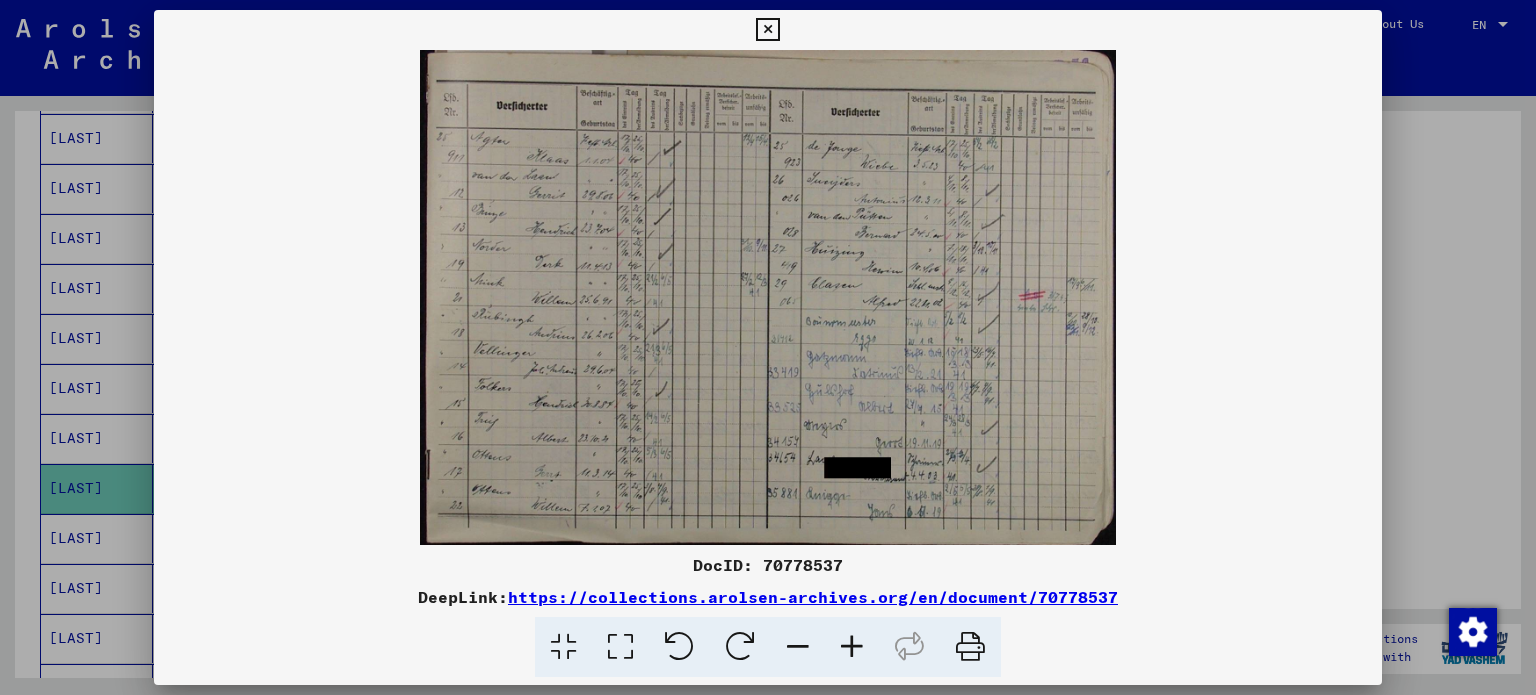 click on "https://collections.arolsen-archives.org/en/document/70778537" at bounding box center (813, 597) 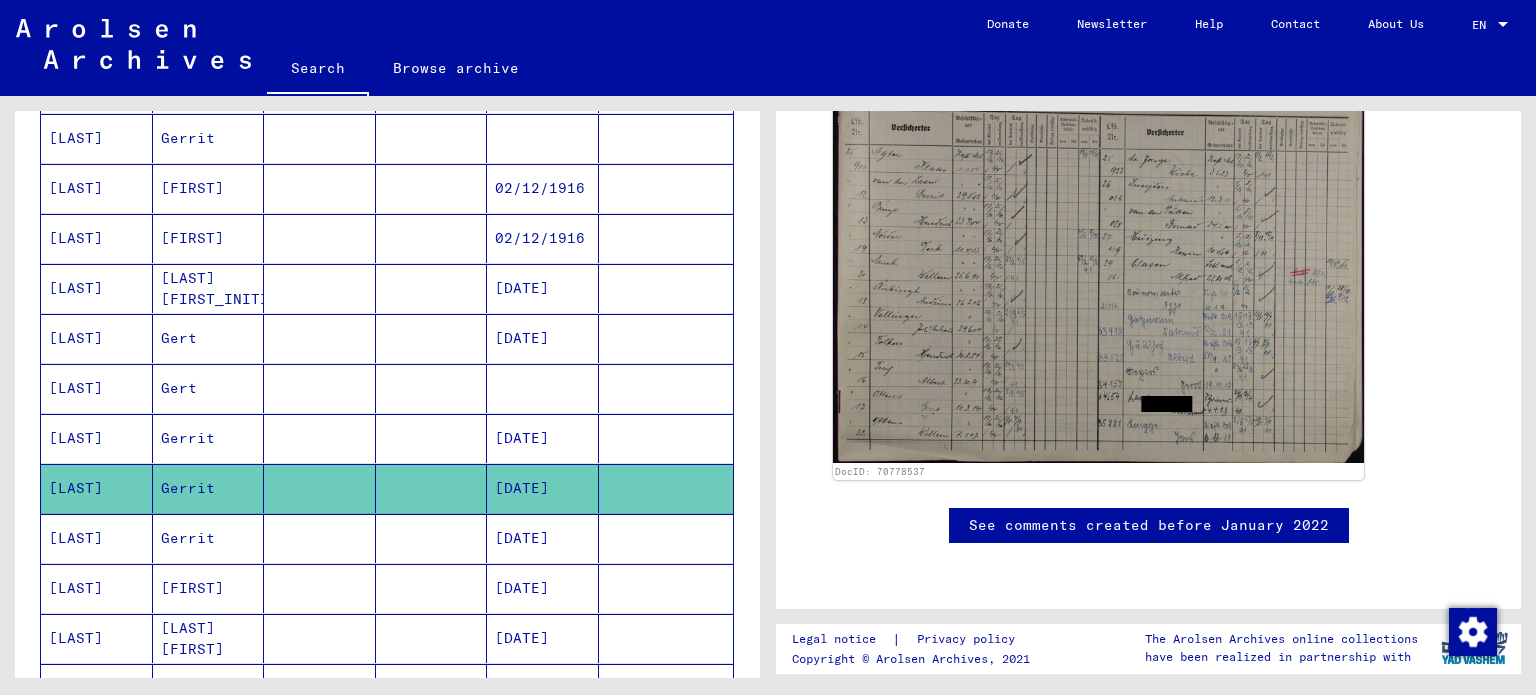 scroll, scrollTop: 624, scrollLeft: 0, axis: vertical 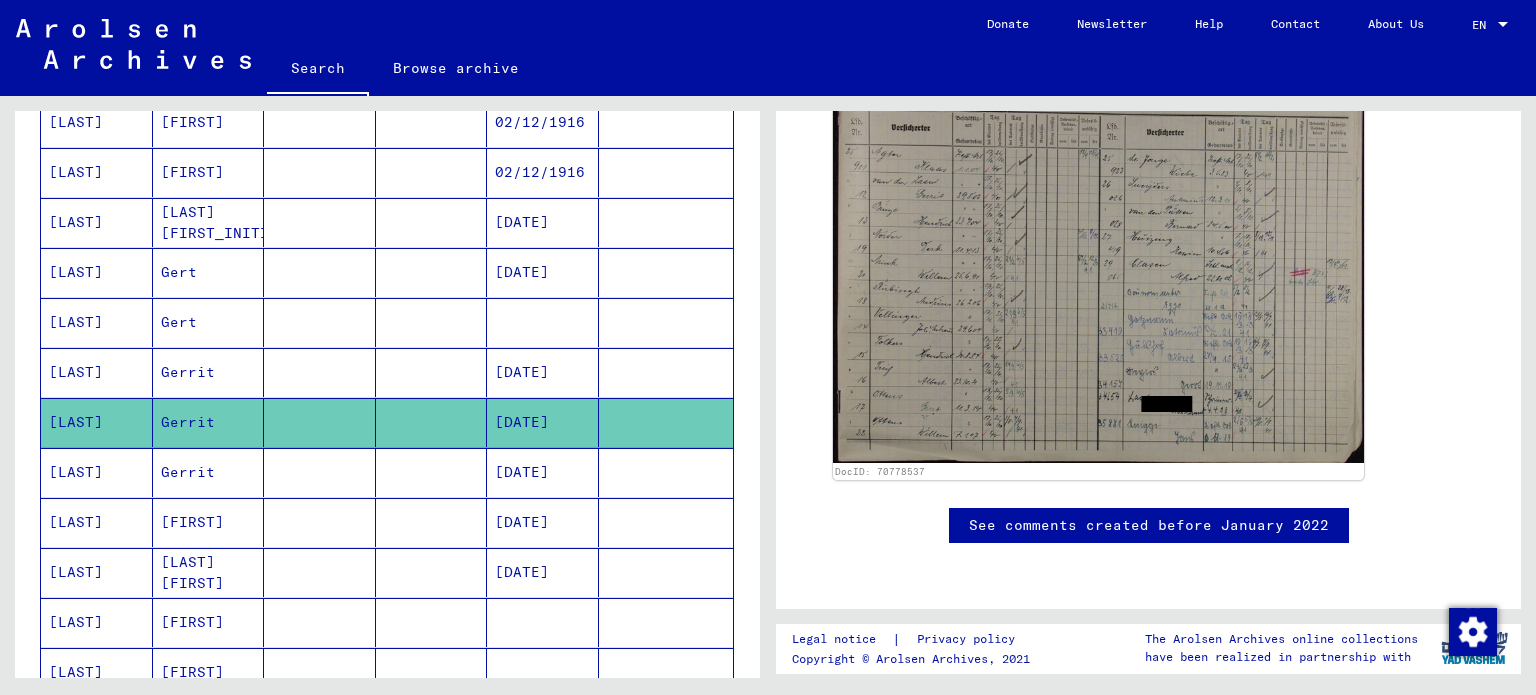 click on "[DATE]" at bounding box center [543, 522] 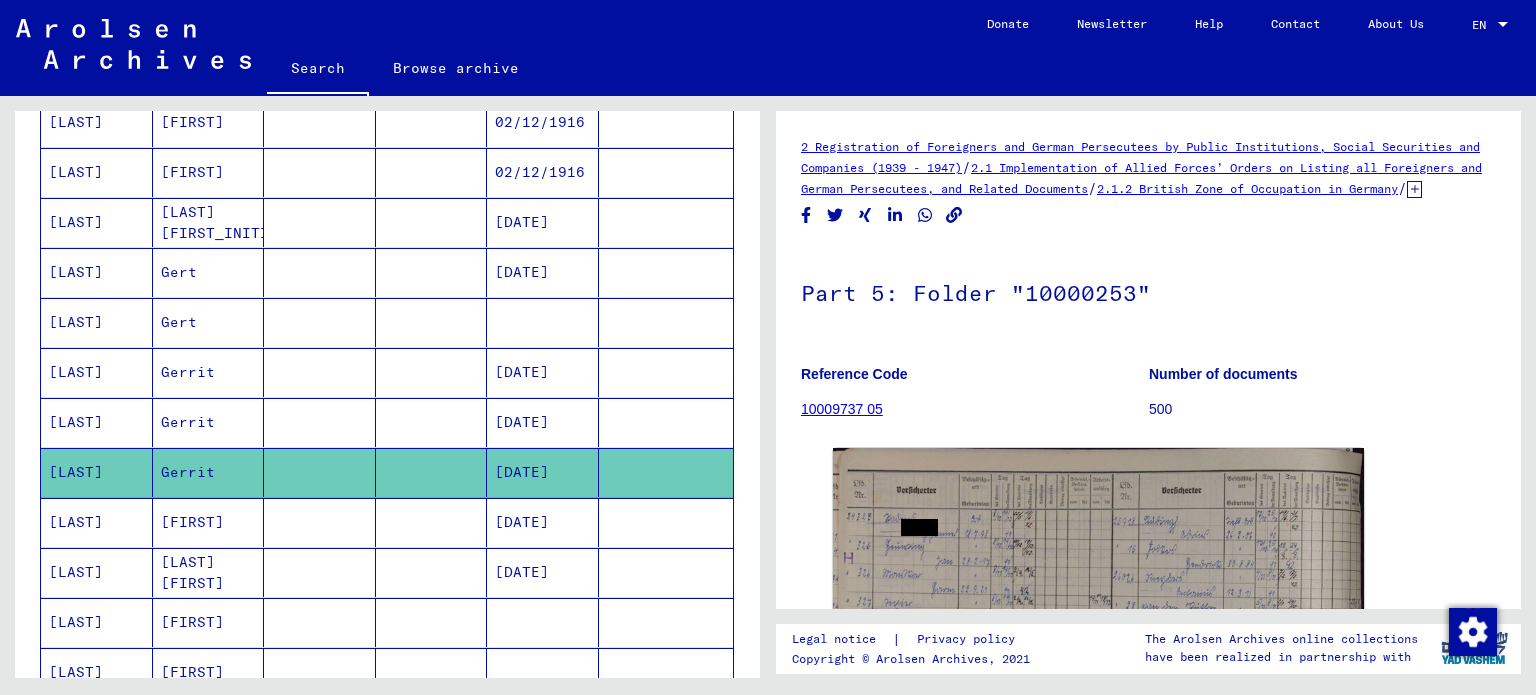 scroll, scrollTop: 0, scrollLeft: 0, axis: both 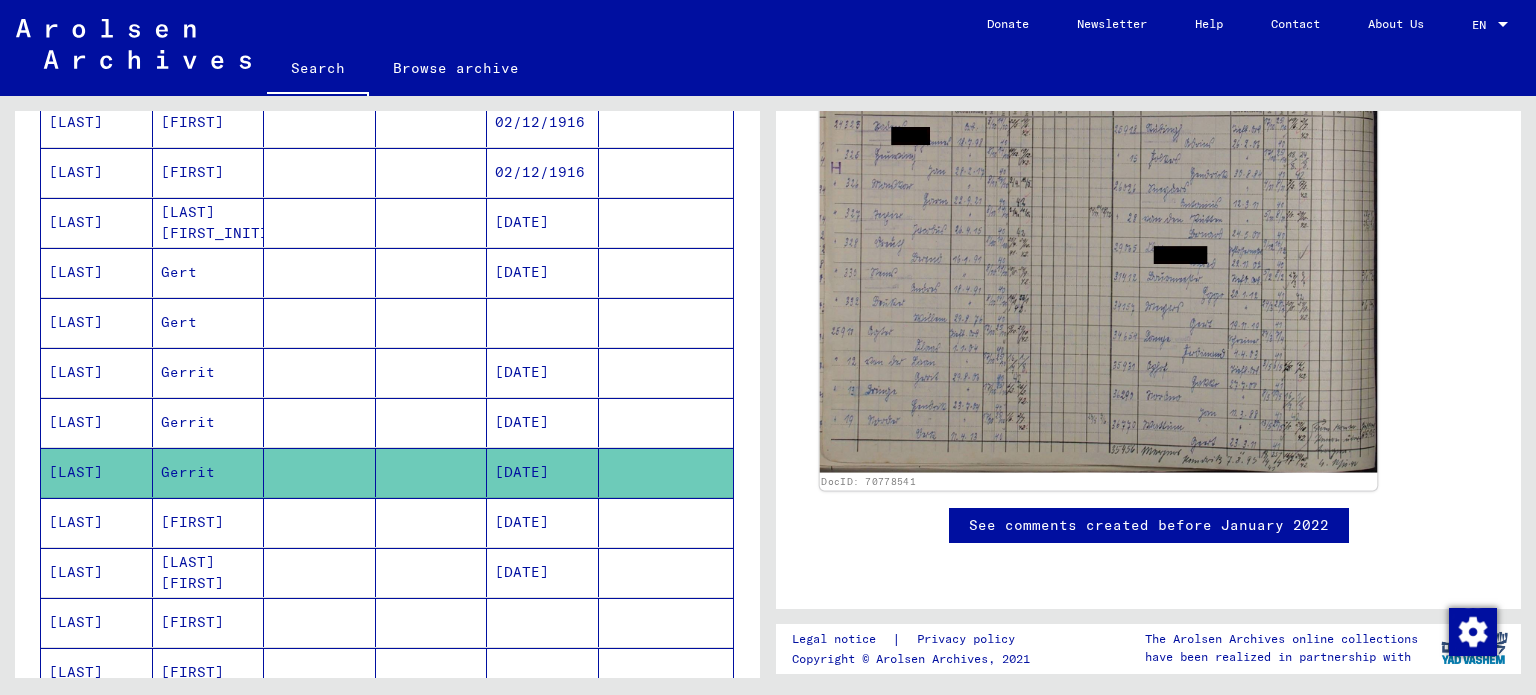 click 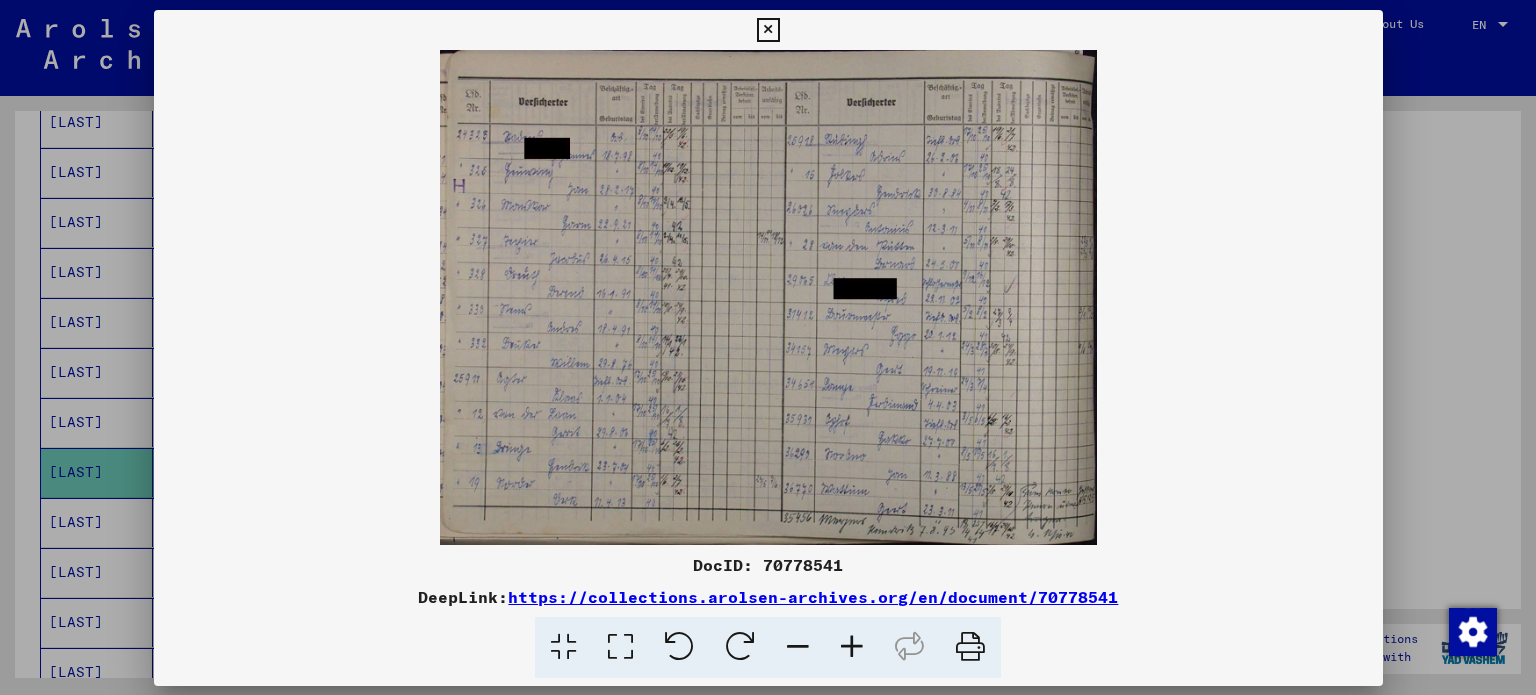 scroll, scrollTop: 457, scrollLeft: 0, axis: vertical 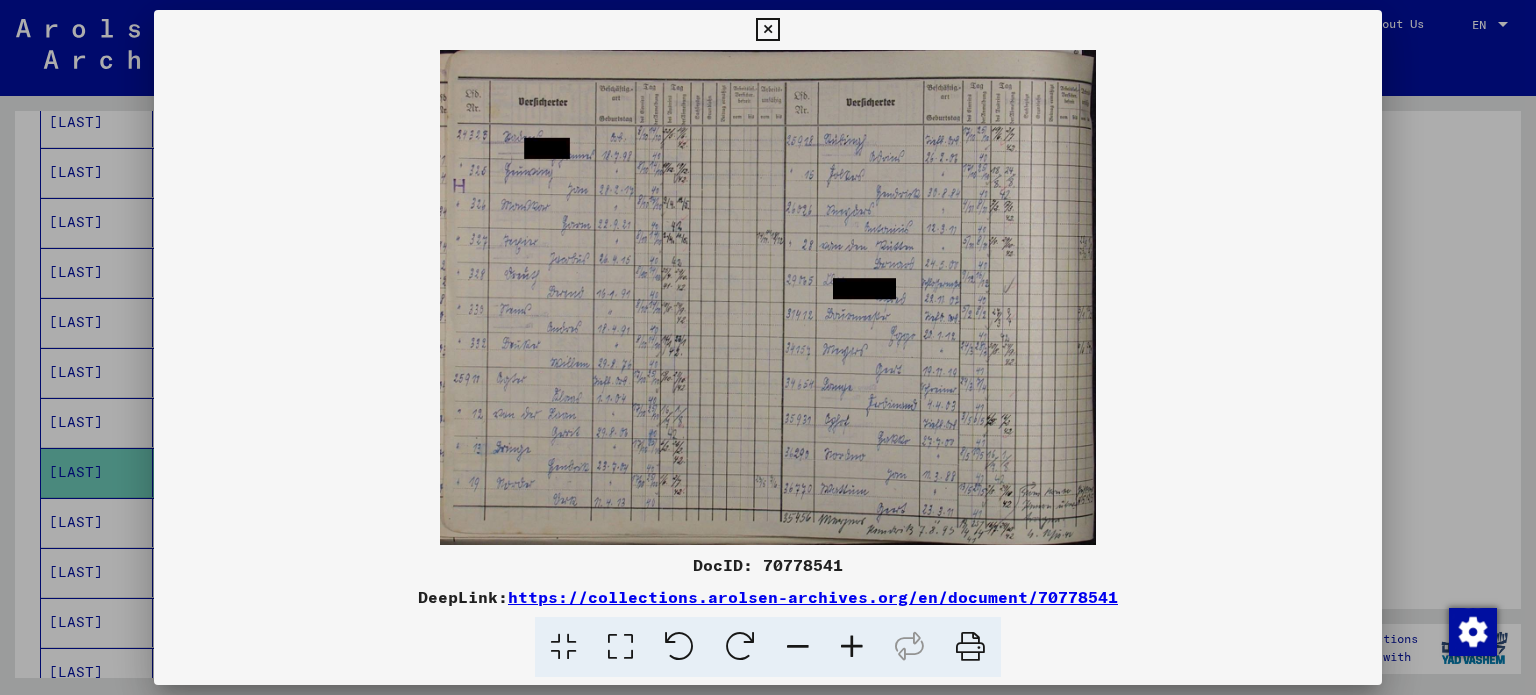 click on "https://collections.arolsen-archives.org/en/document/70778541" at bounding box center (813, 597) 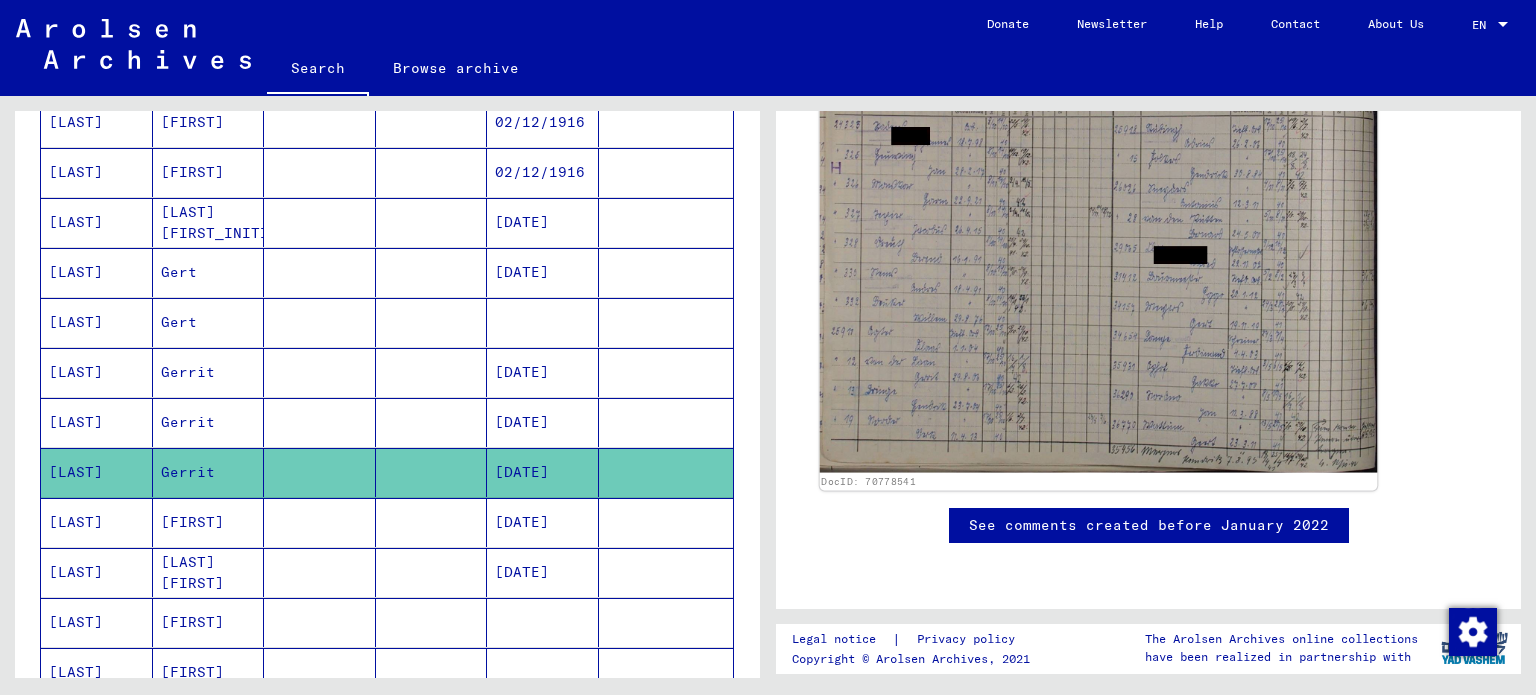 drag, startPoint x: 533, startPoint y: 357, endPoint x: 940, endPoint y: 318, distance: 408.8643 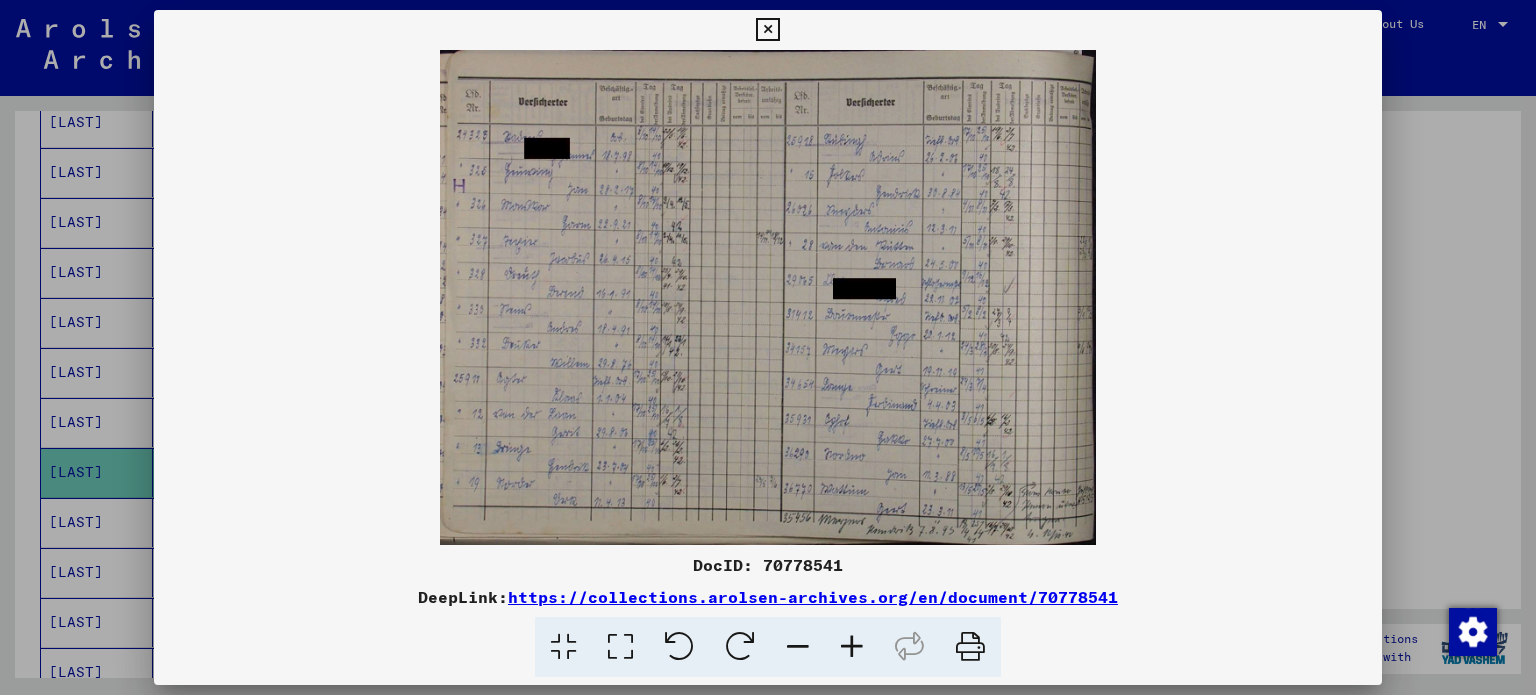 click at bounding box center [768, 347] 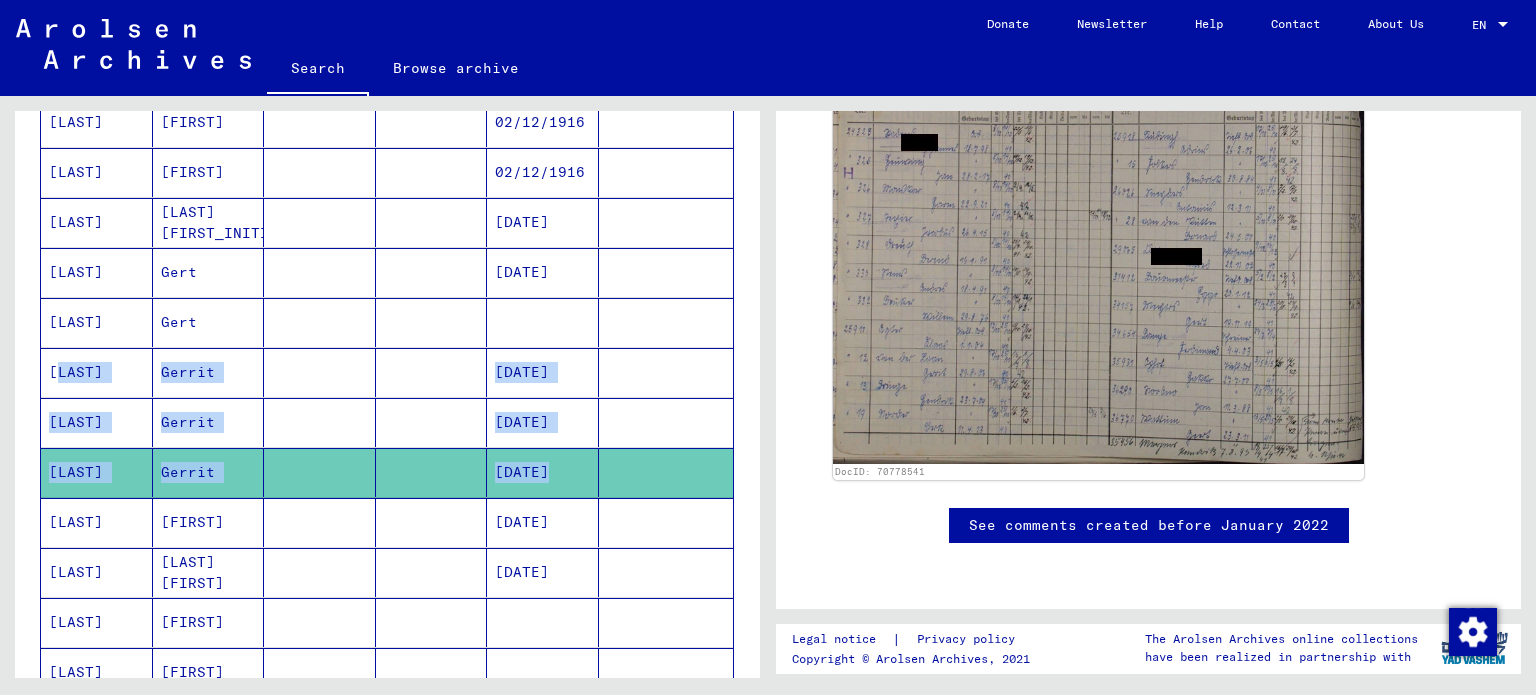 drag, startPoint x: 1, startPoint y: 345, endPoint x: 588, endPoint y: 473, distance: 600.79364 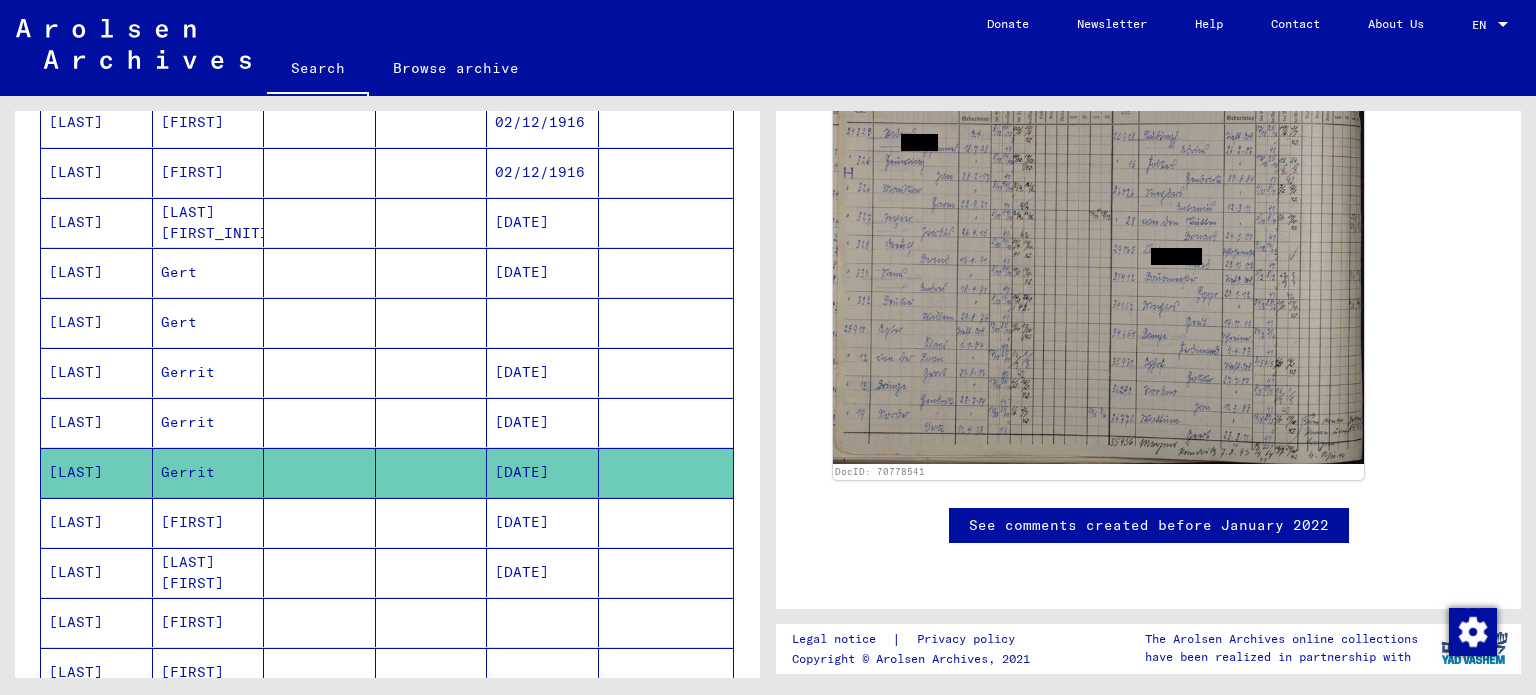 drag, startPoint x: 540, startPoint y: 409, endPoint x: 853, endPoint y: 469, distance: 318.6989 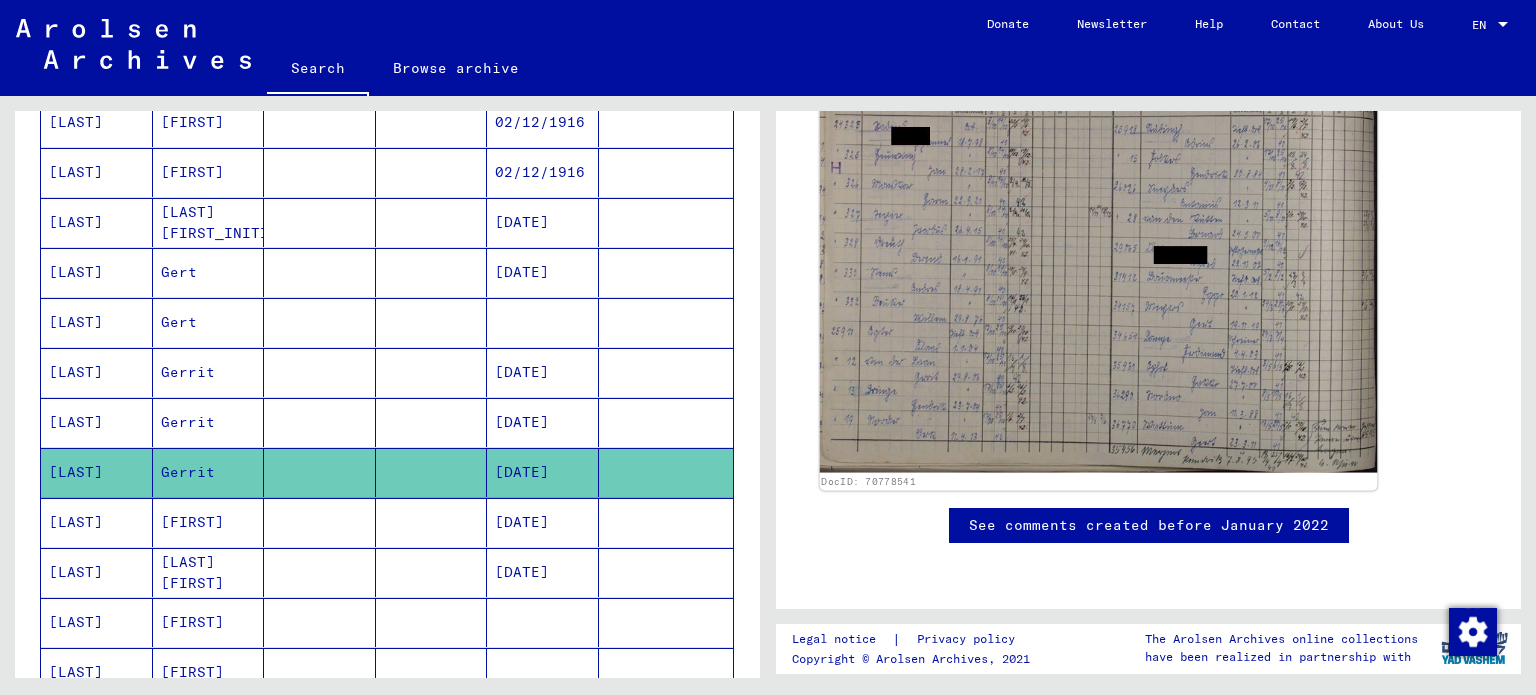 click 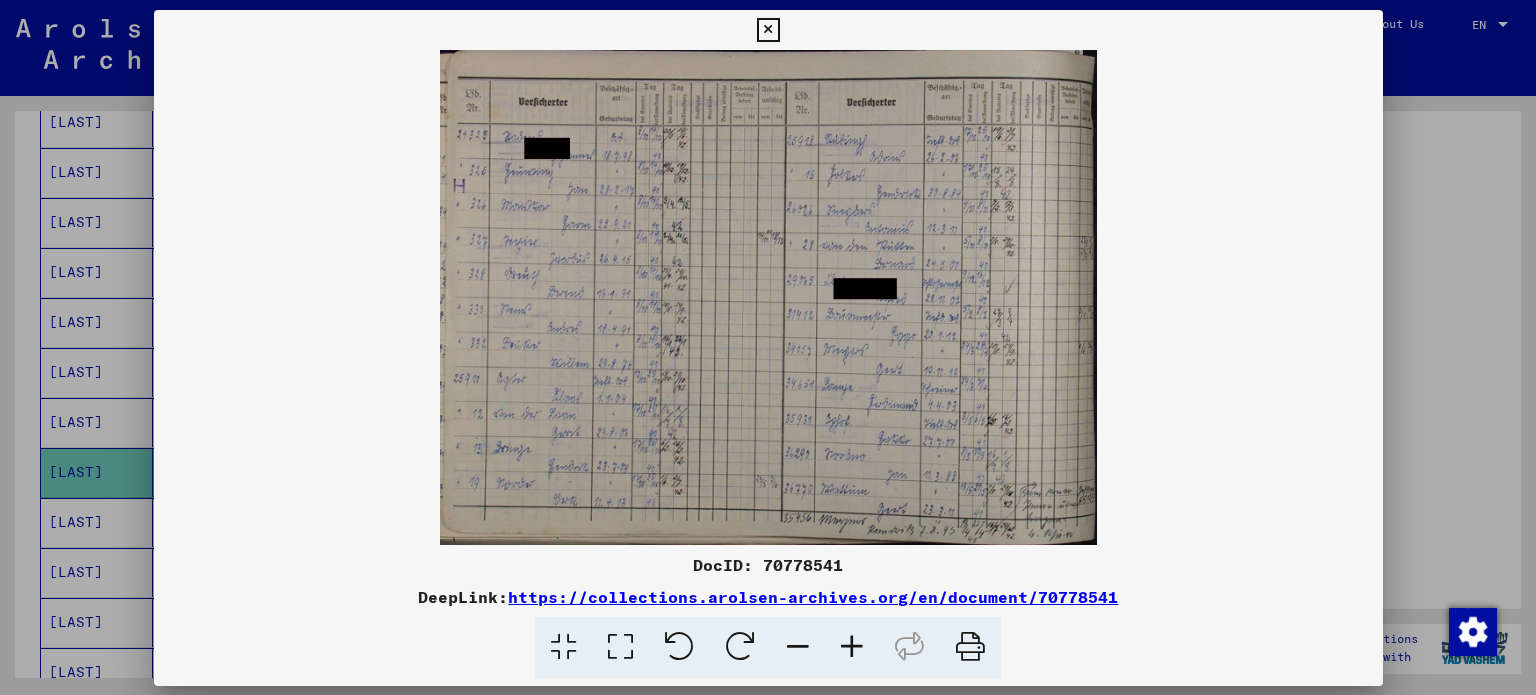 scroll, scrollTop: 456, scrollLeft: 0, axis: vertical 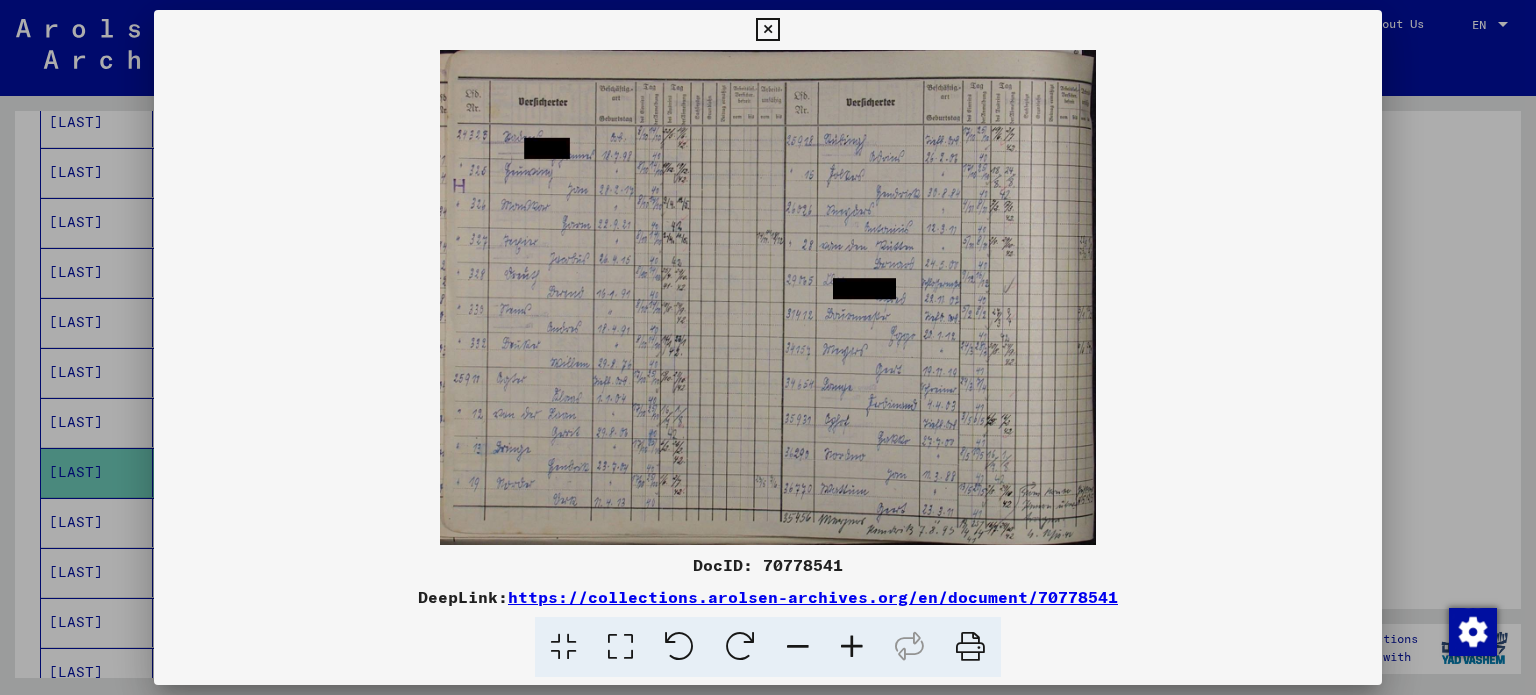 click at bounding box center [768, 347] 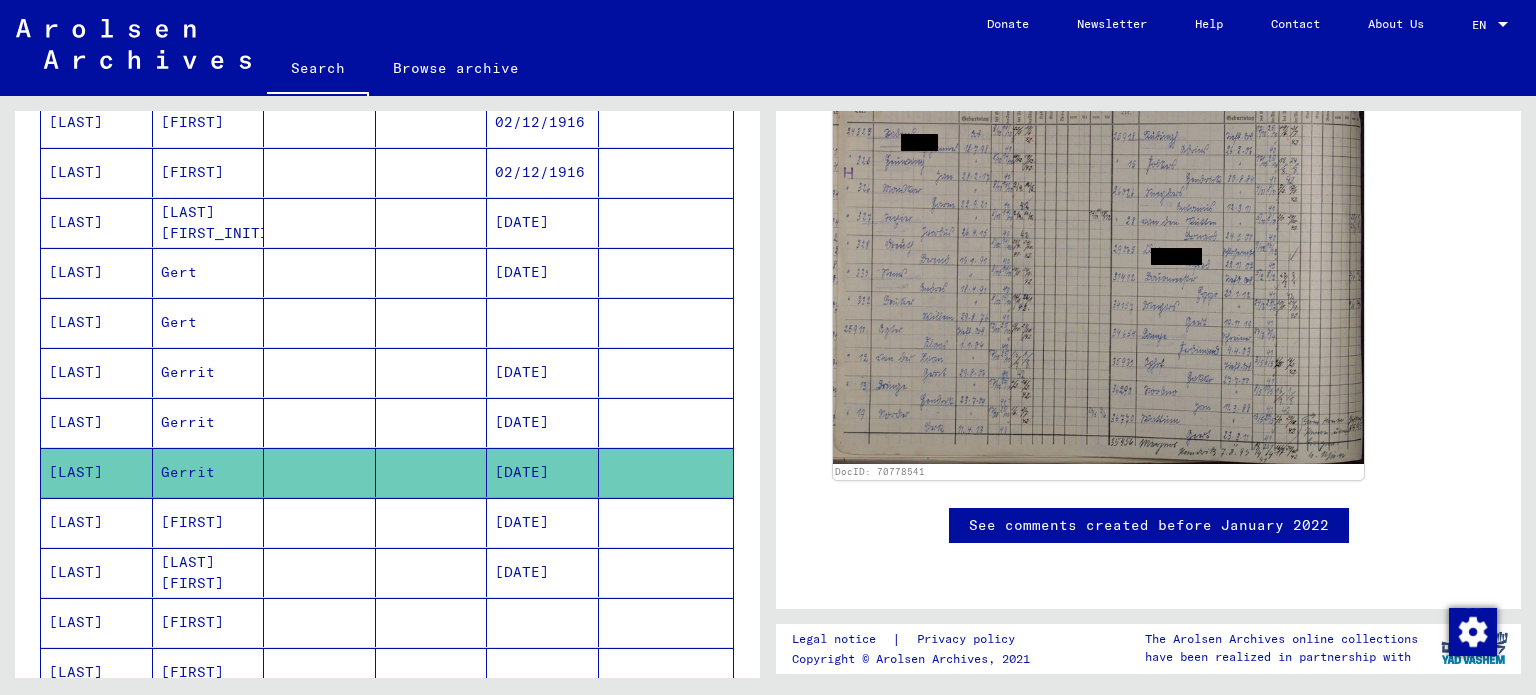 click on "[DATE]" at bounding box center [543, 472] 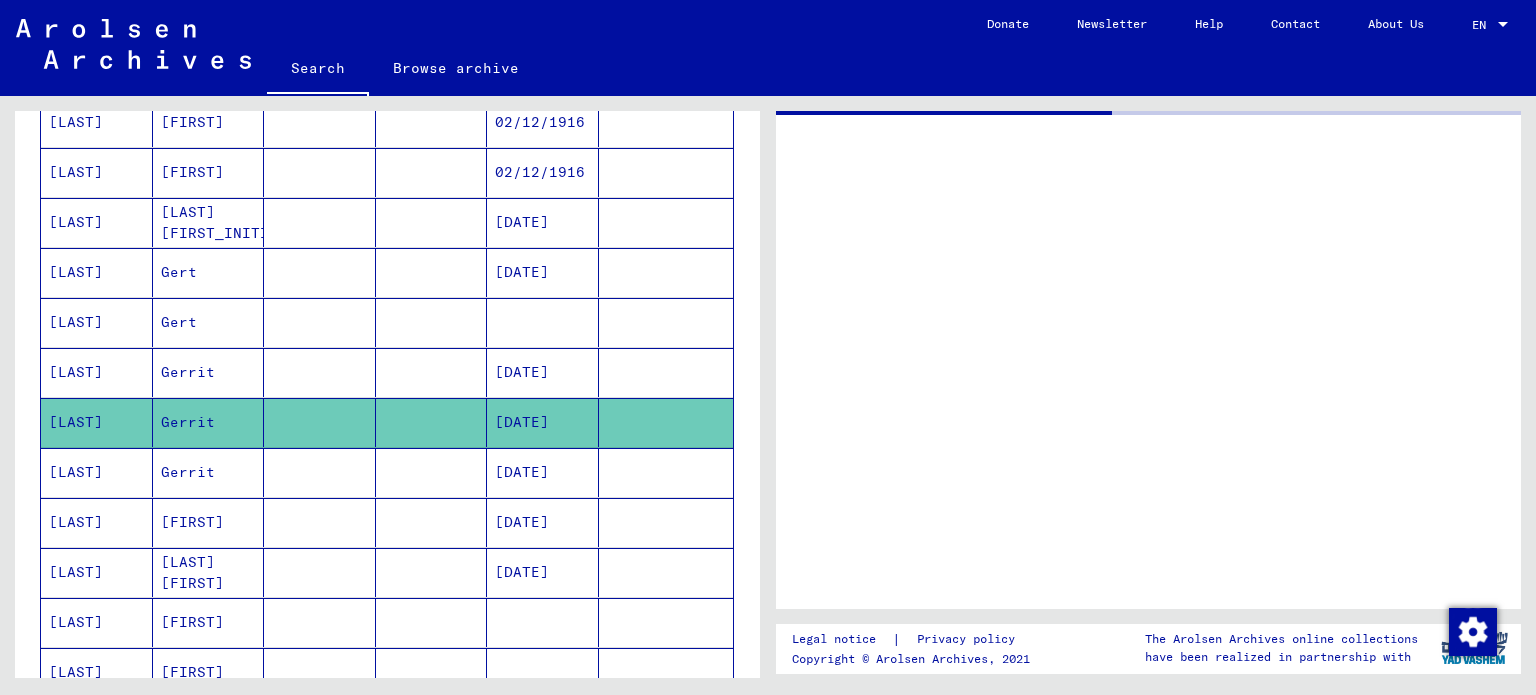 scroll, scrollTop: 0, scrollLeft: 0, axis: both 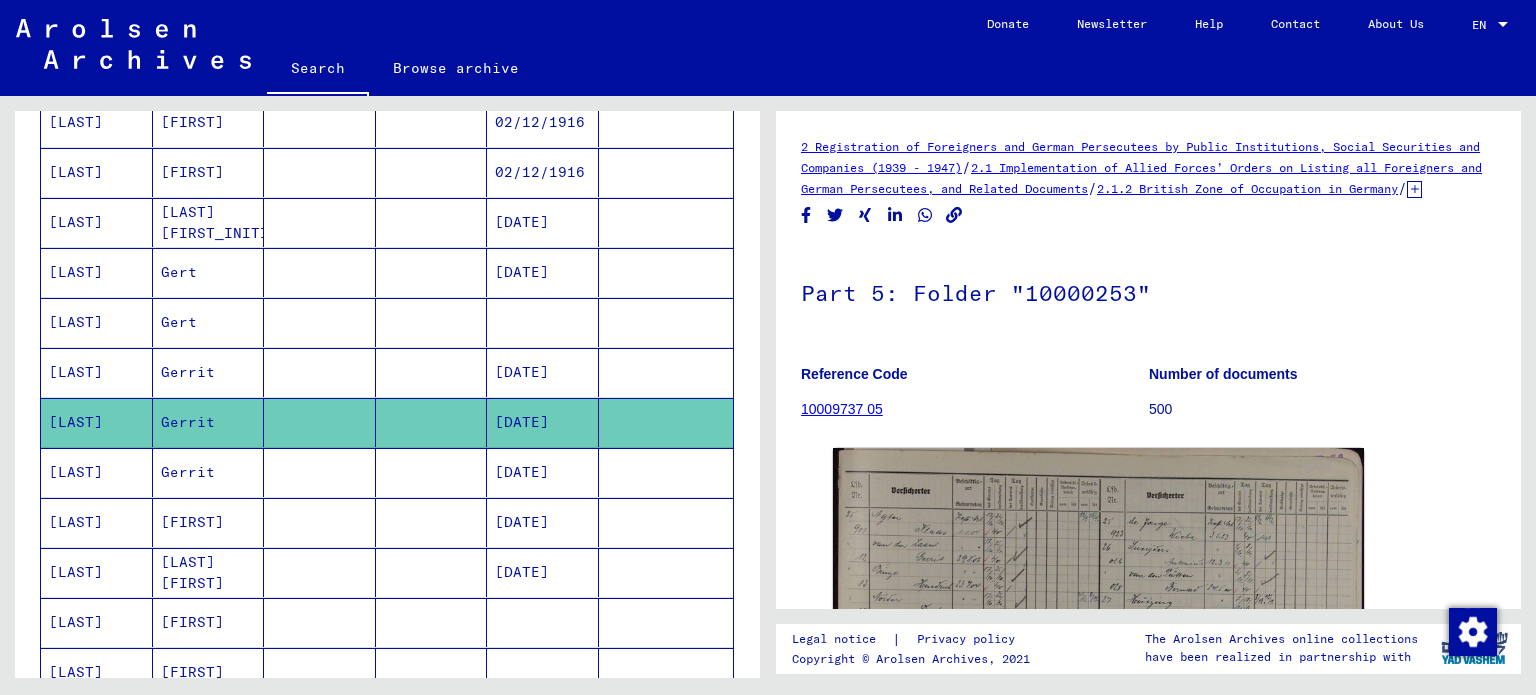 click on "[DATE]" at bounding box center [543, 422] 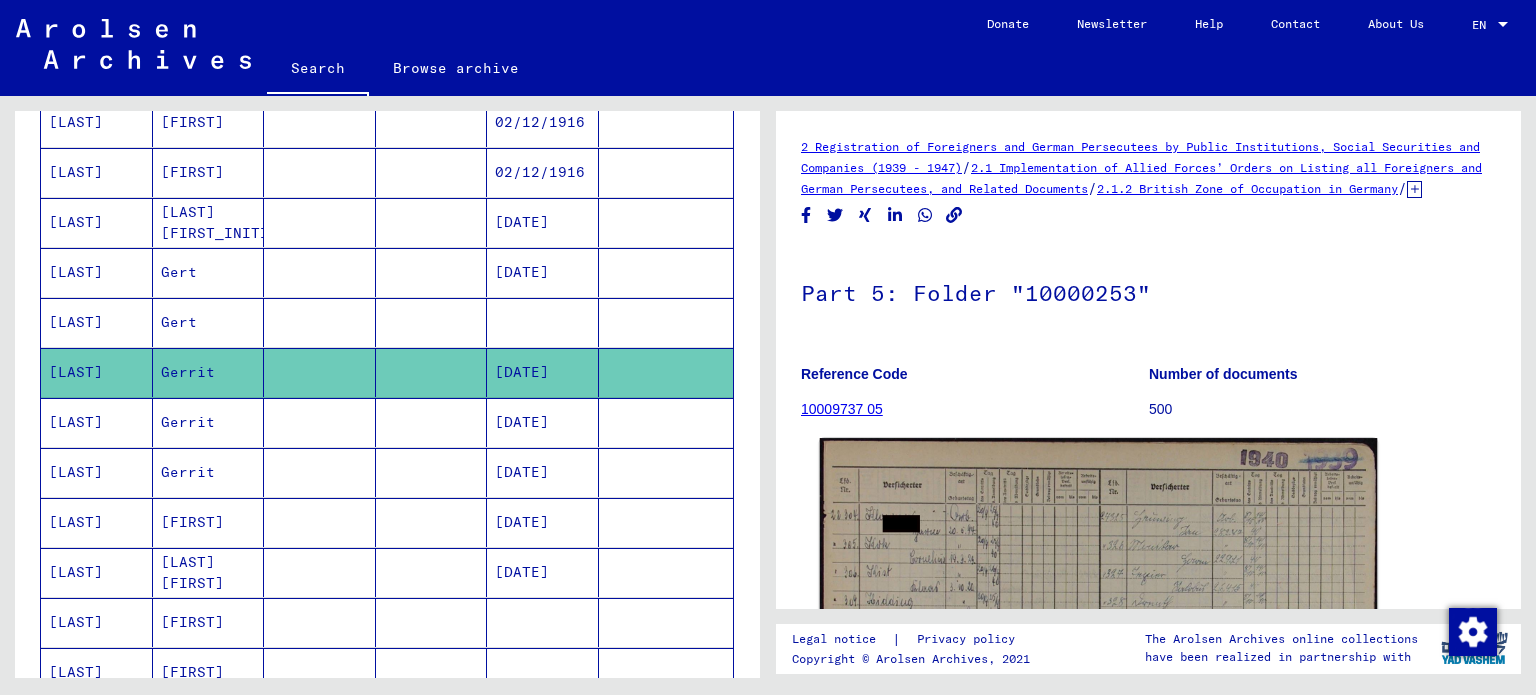 scroll, scrollTop: 0, scrollLeft: 0, axis: both 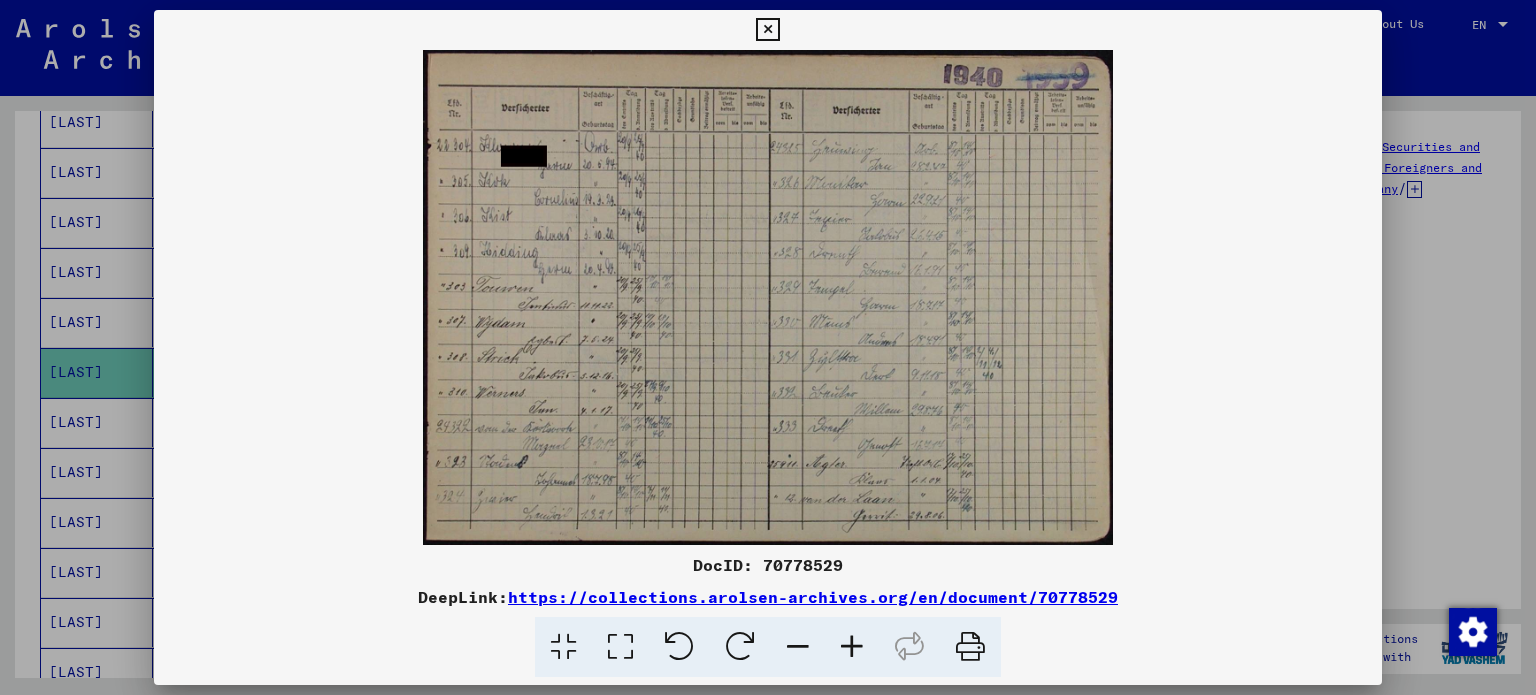 click at bounding box center (767, 30) 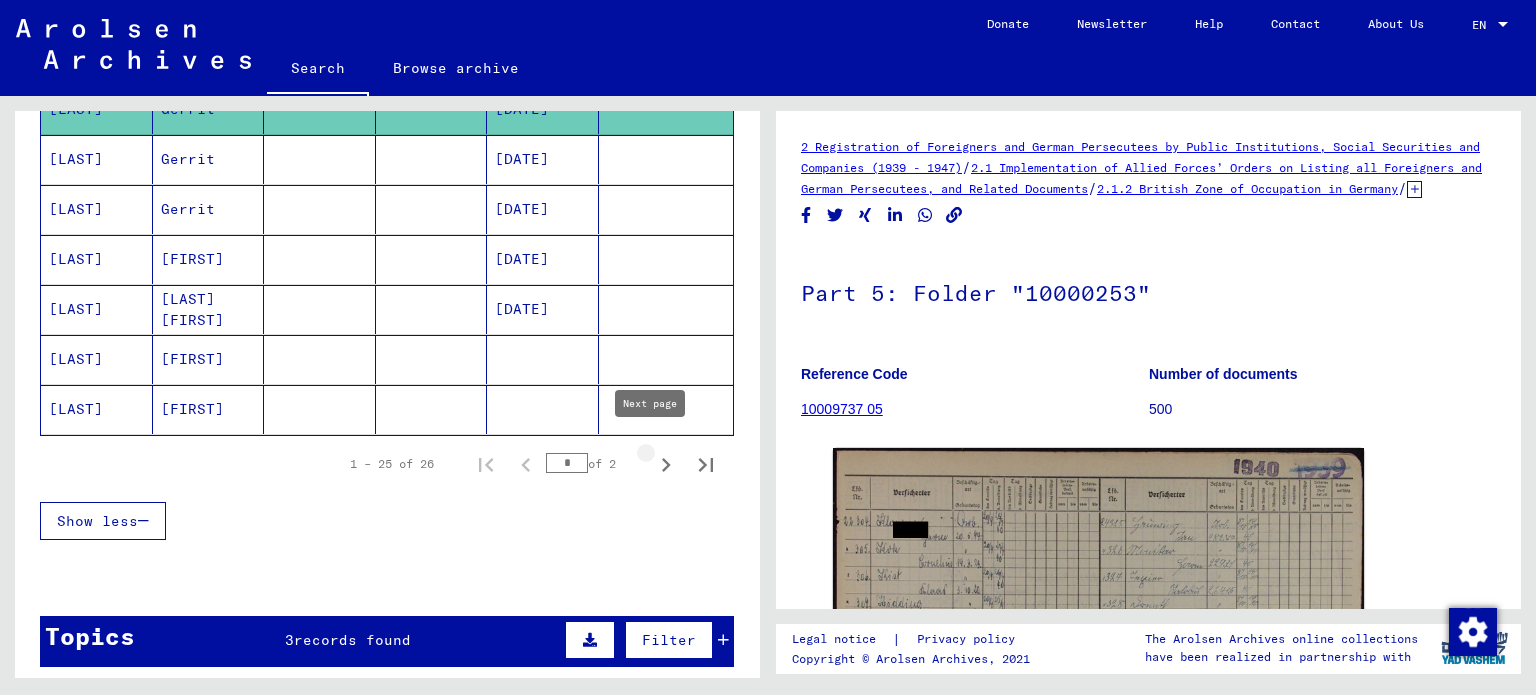click 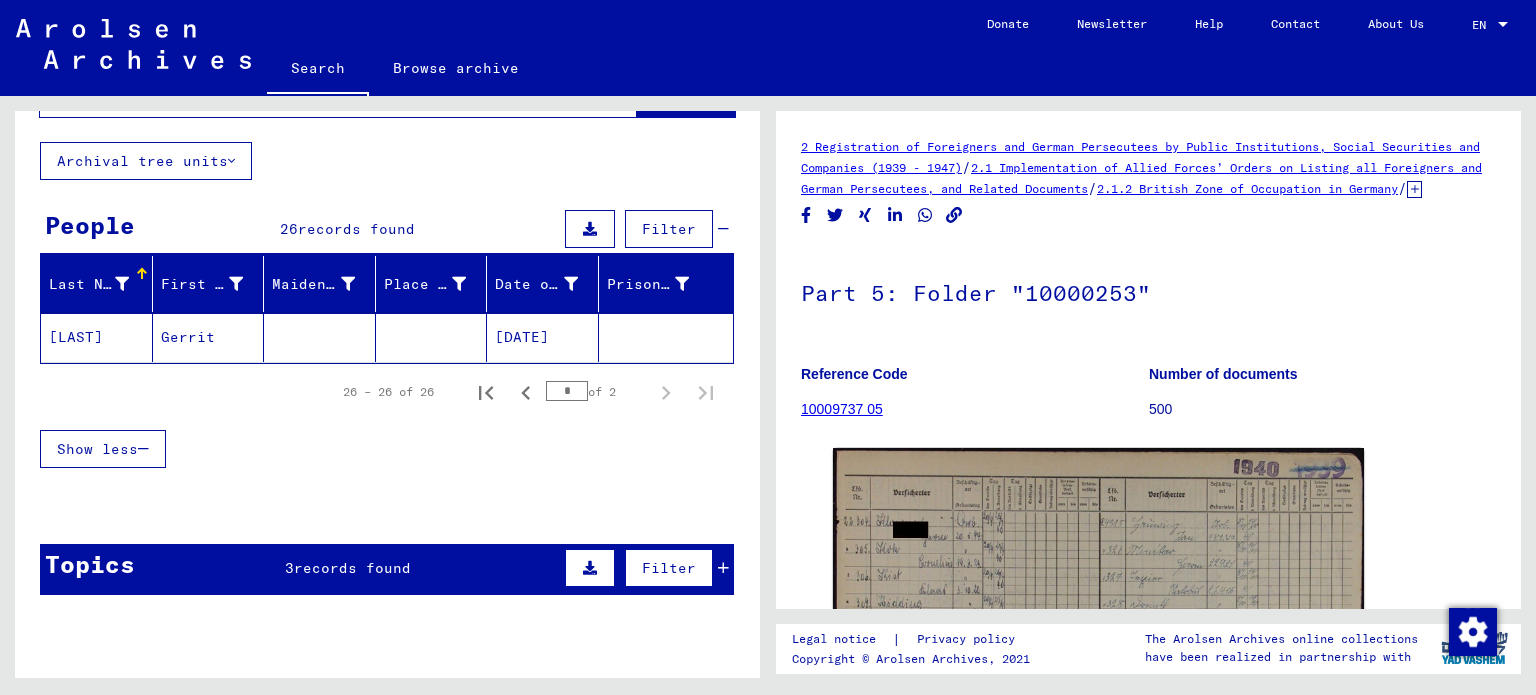 scroll, scrollTop: 86, scrollLeft: 0, axis: vertical 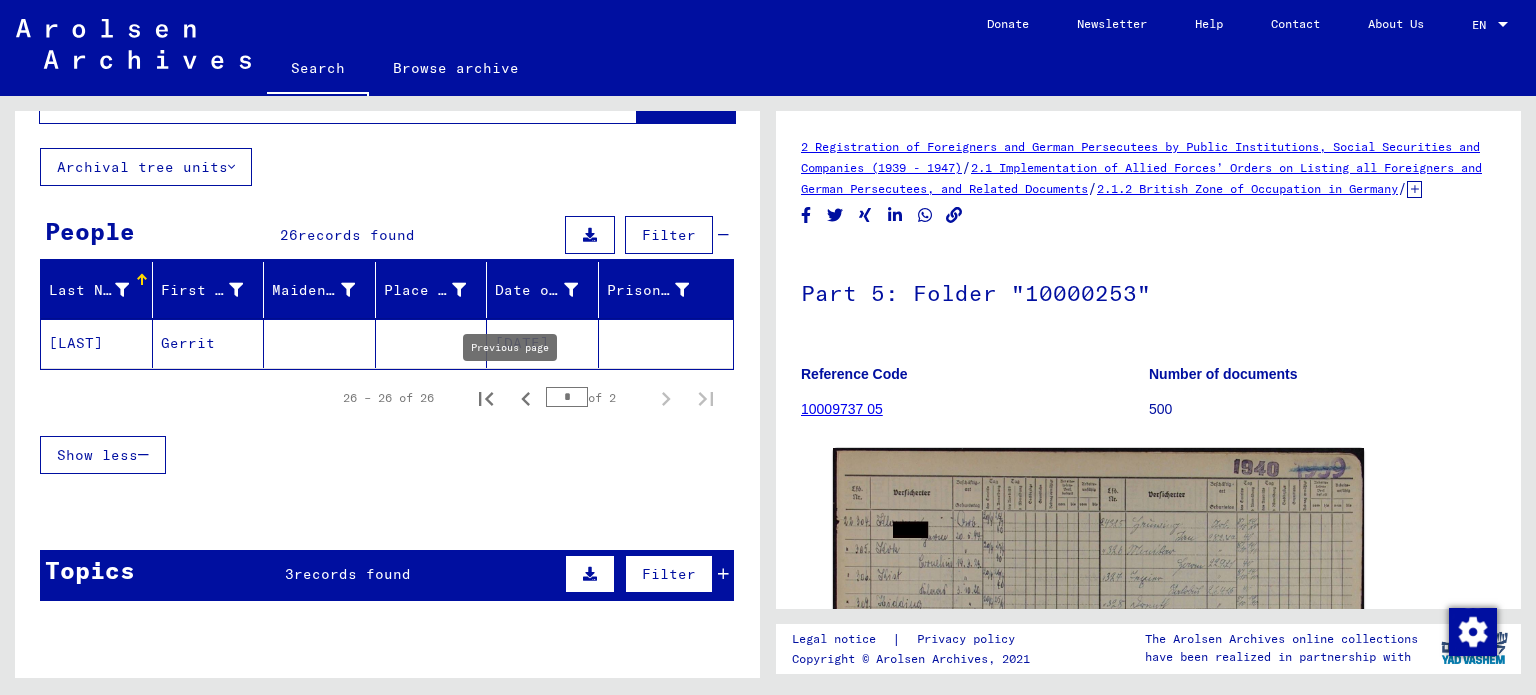 click 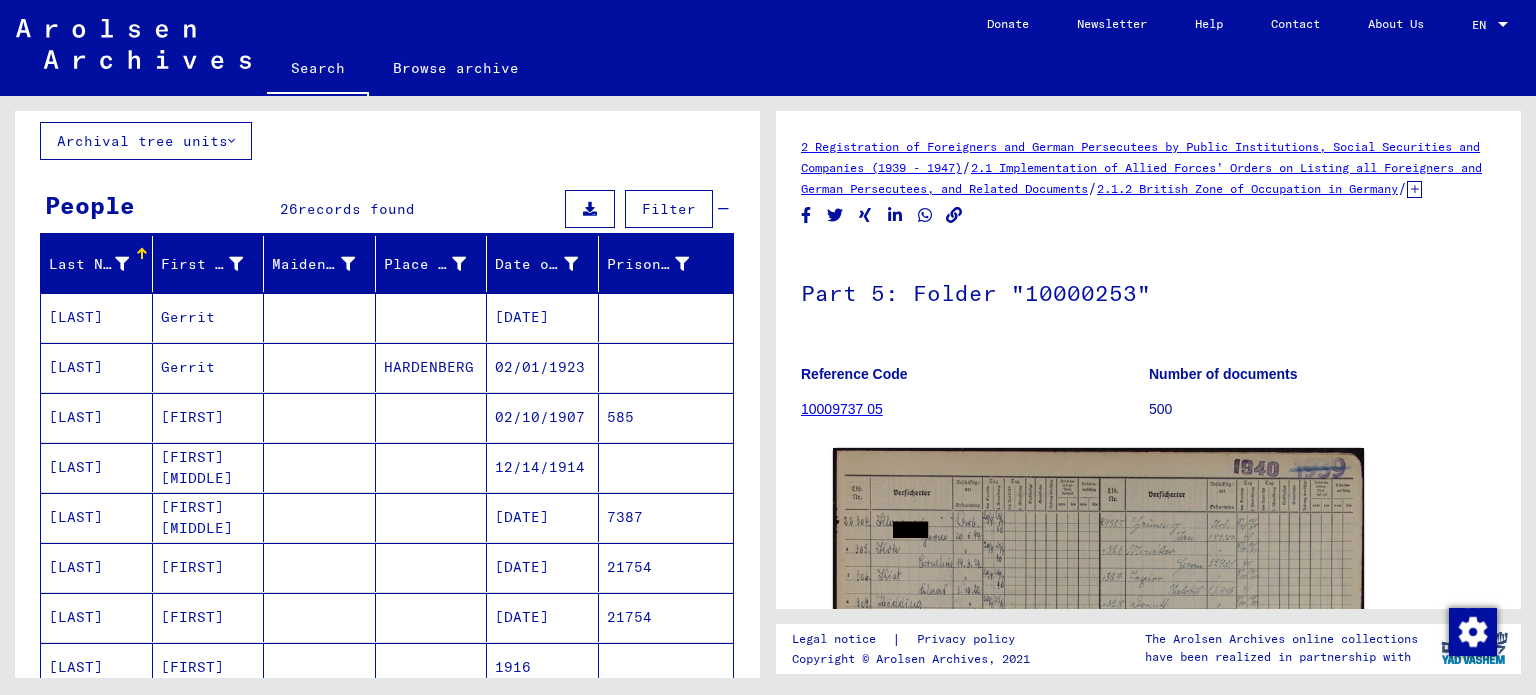 scroll, scrollTop: 133, scrollLeft: 0, axis: vertical 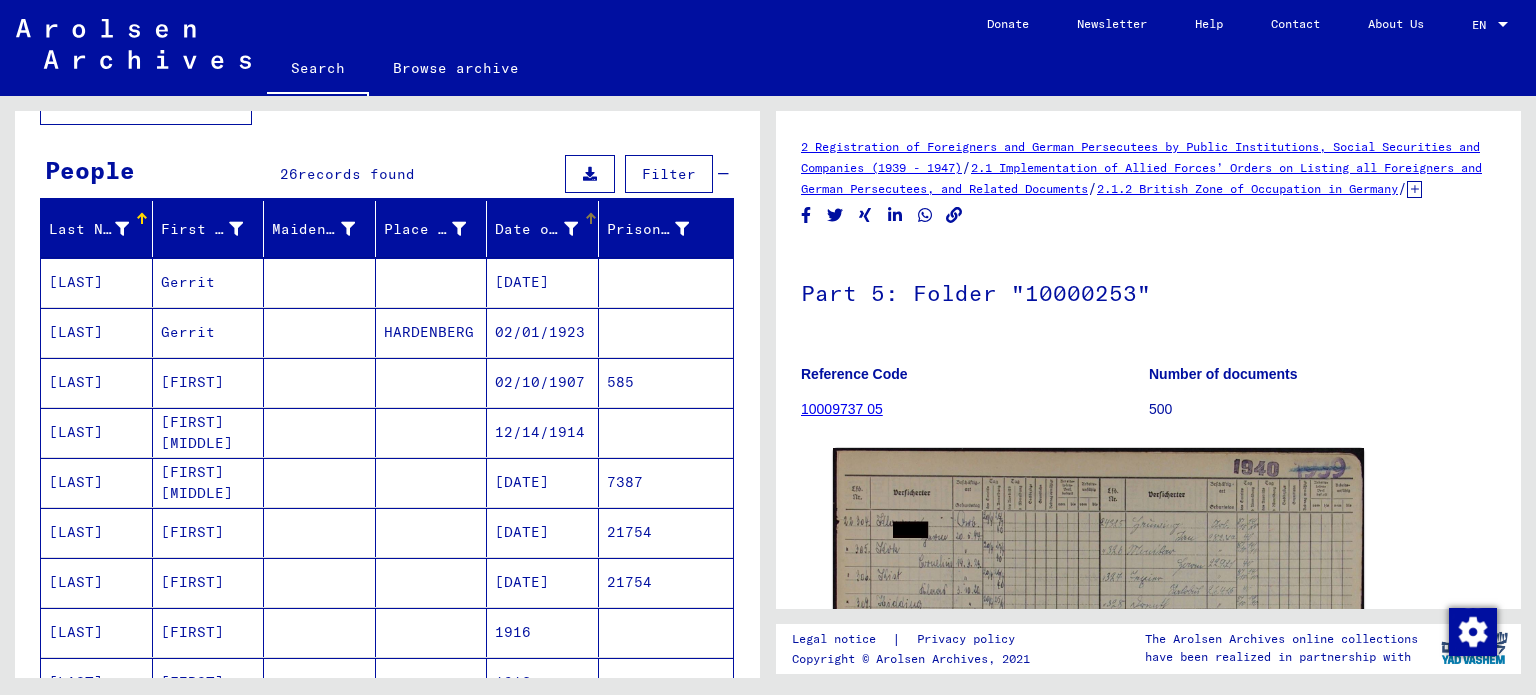 click on "Date of Birth" at bounding box center (536, 229) 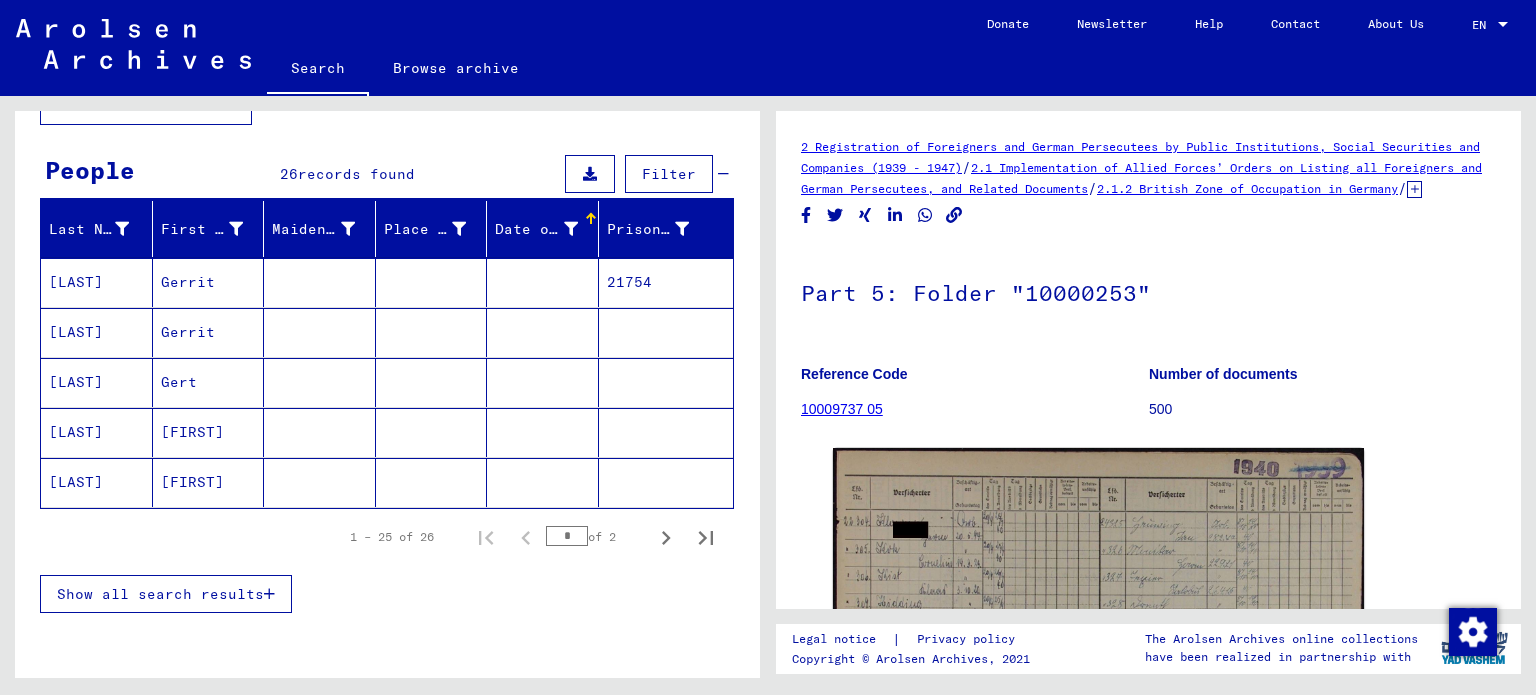 click on "Date of Birth" at bounding box center [536, 229] 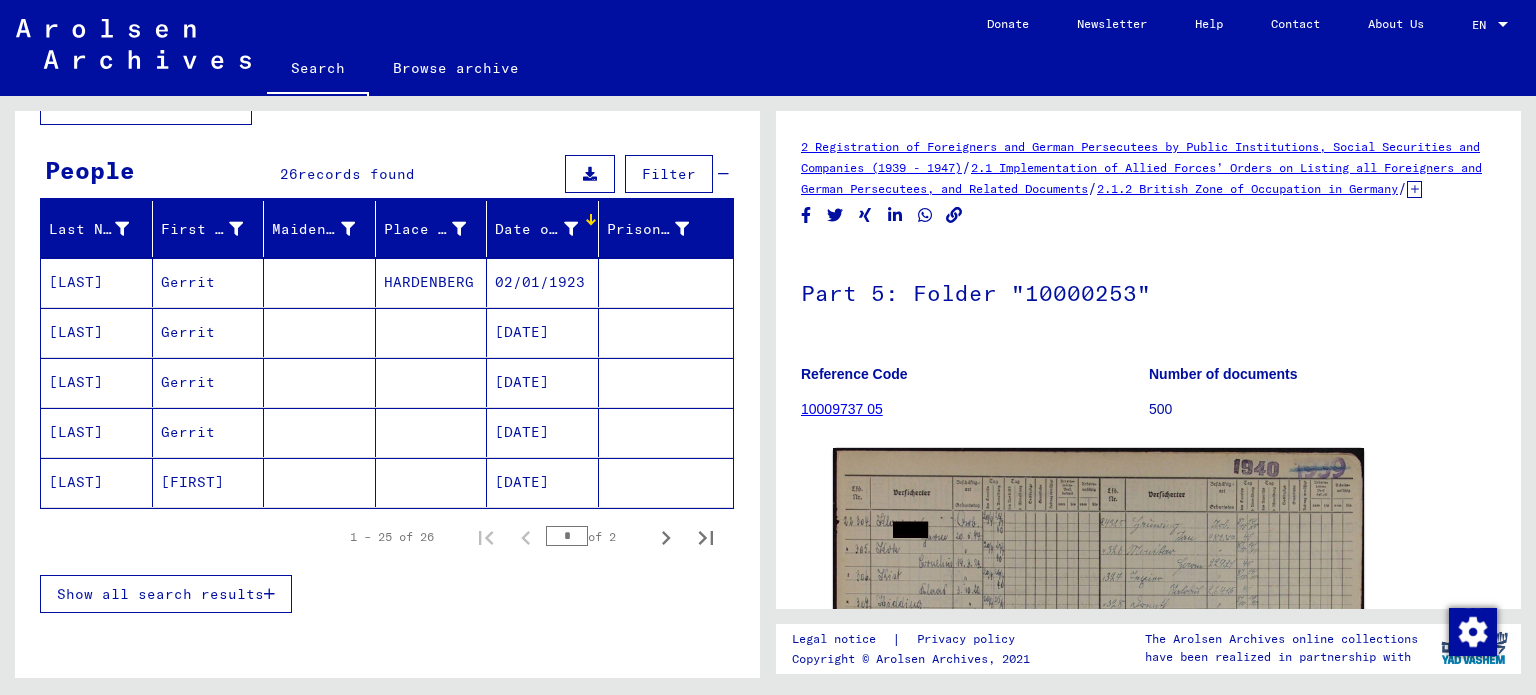 click on "[DATE]" 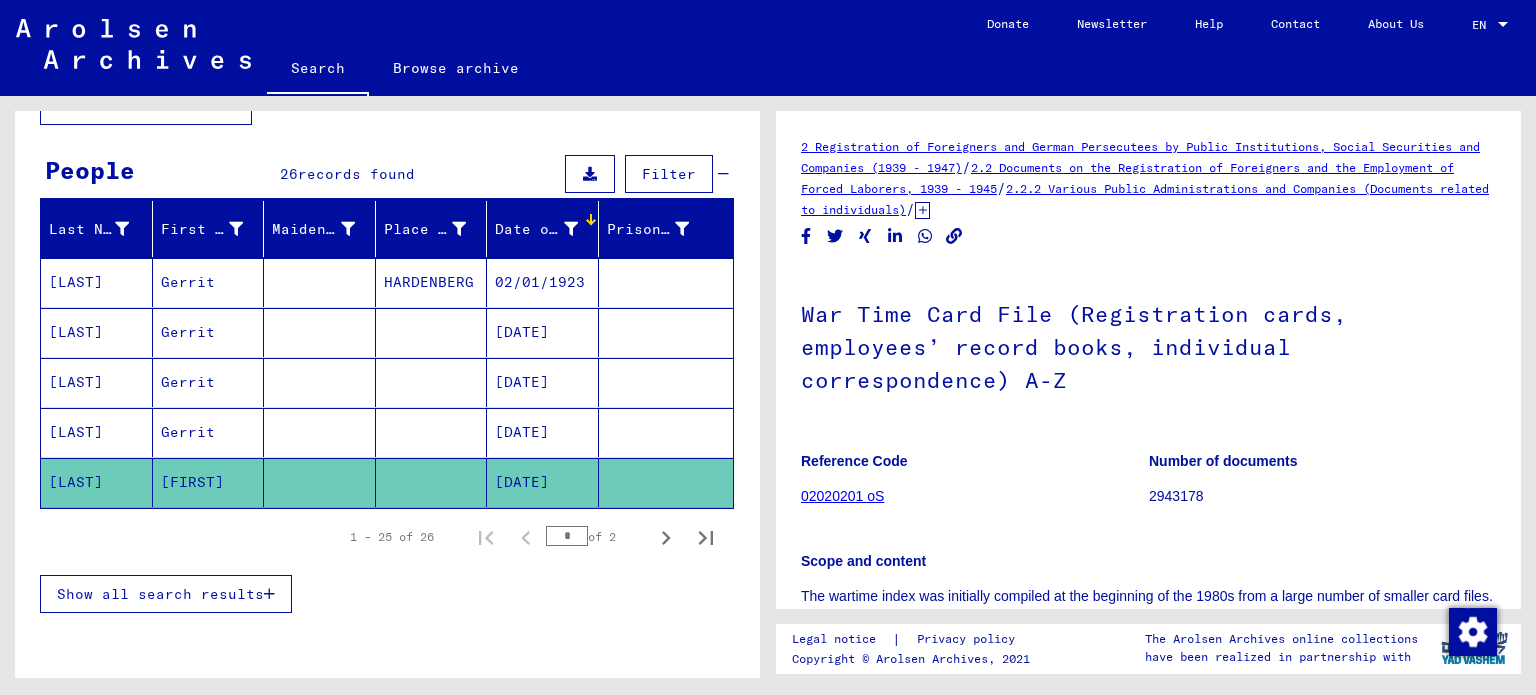 click on "Last Name   First Name   Maiden Name   Place of Birth   Date of Birth   Prisoner #   LAAN VAN   Gerrit      HARDENBERG   02/01/1923      LA LAN LAENDERT   Gerrit         04/14/1922      VAN DER LAAN   Gerrit         03/04/1916      VAN DER LANN   Gerrit         03/04/1916      VAN DER LAAN   GERRIT         03/04/1916      1 – 25 of 26  *  of 2  Show all search results  Signature Last Name First Name Maiden Name Place of Birth Date of Birth Prisoner # Father (adoptive father) Mother (adoptive mother) Religion Nationality Occupaton Place of incarceration Date of decease Last residence Last residence (Country) Last residence (District) Last residence (Province) Last residence (Town) Last residence (Part of town) Last residence (Street) Last residence (House number) 2.1.2.1 - Nationality/origin of person listed : Dutch LAAN VAN Gerrit HARDENBERG 02/01/1923 2.1.1.1 - Information of various kind LA LAN LAENDERT Gerrit 04/14/1922 2.1.1.1 - Information of various kind VAN DER LAAN Gerrit 03/04/1916 VAN DER LANN" at bounding box center (387, 420) 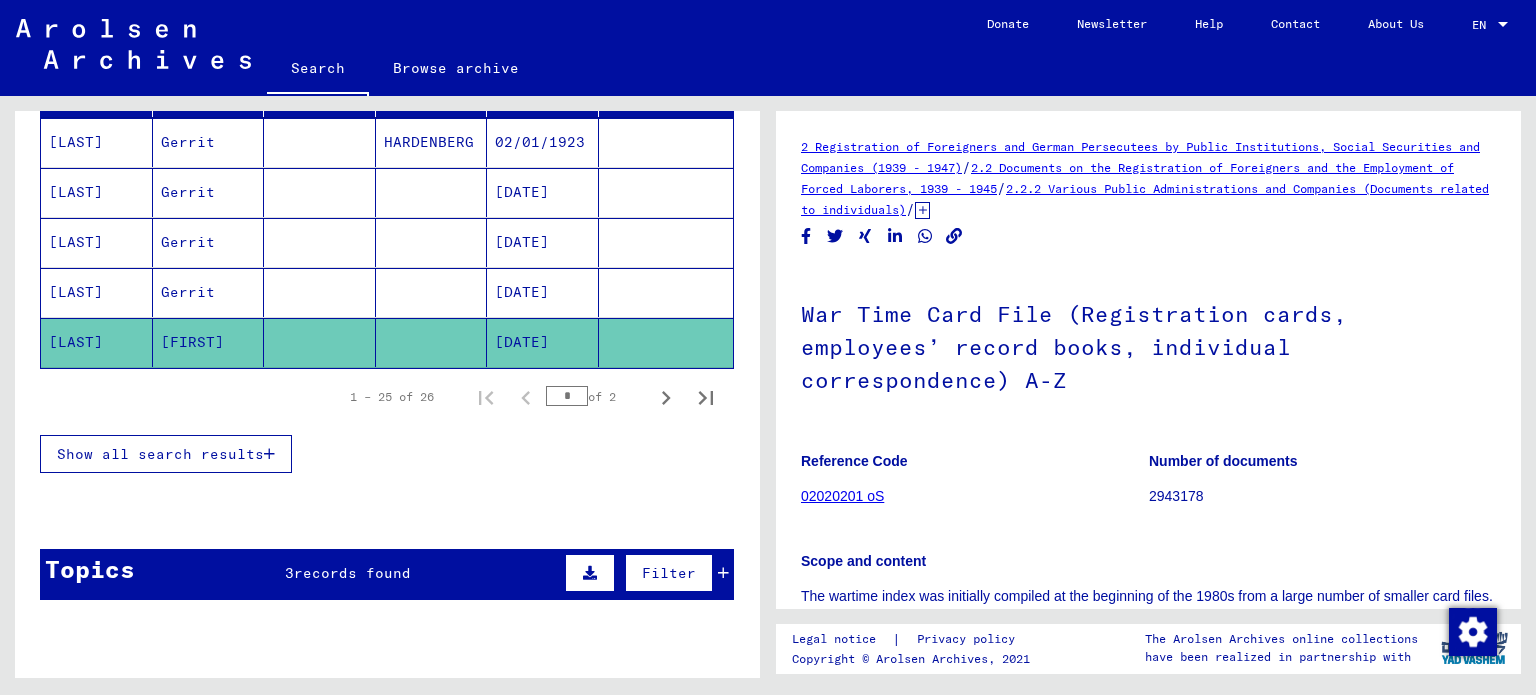 scroll, scrollTop: 284, scrollLeft: 0, axis: vertical 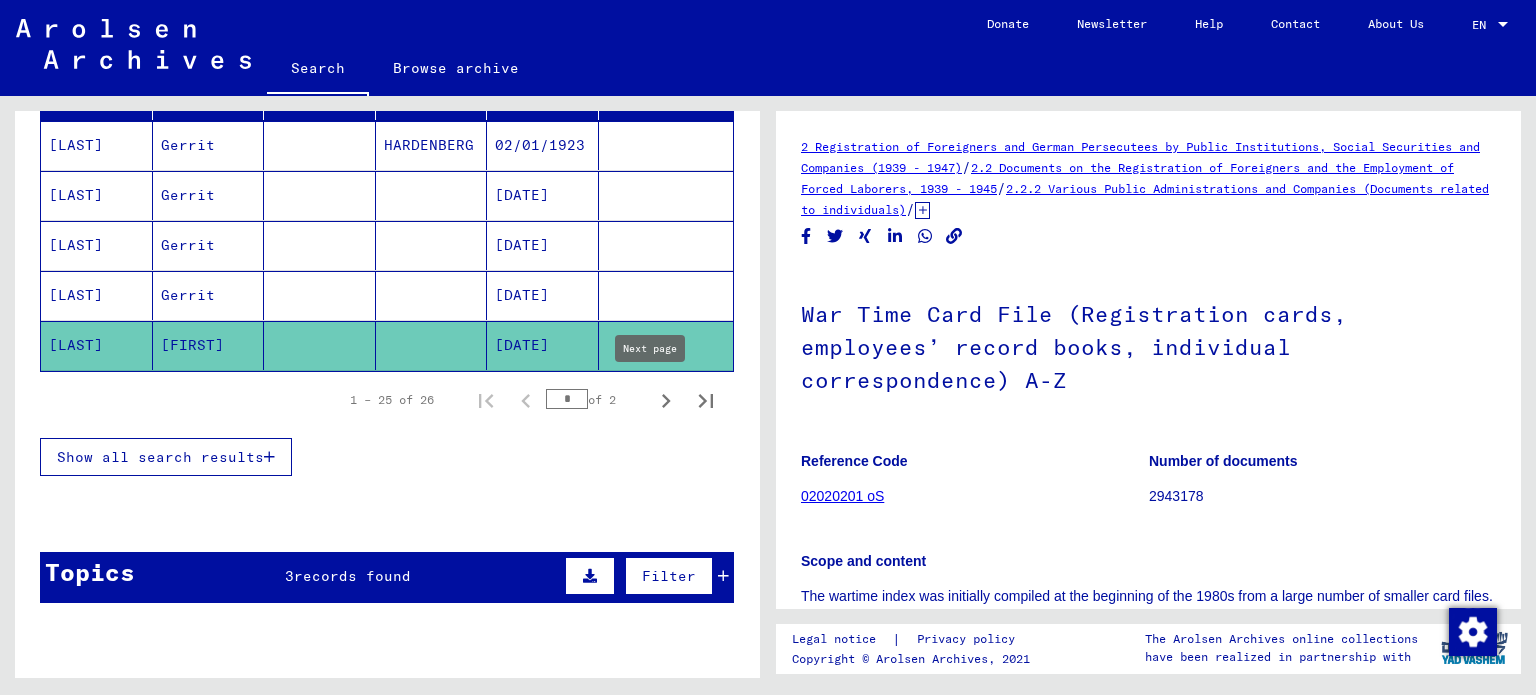 click 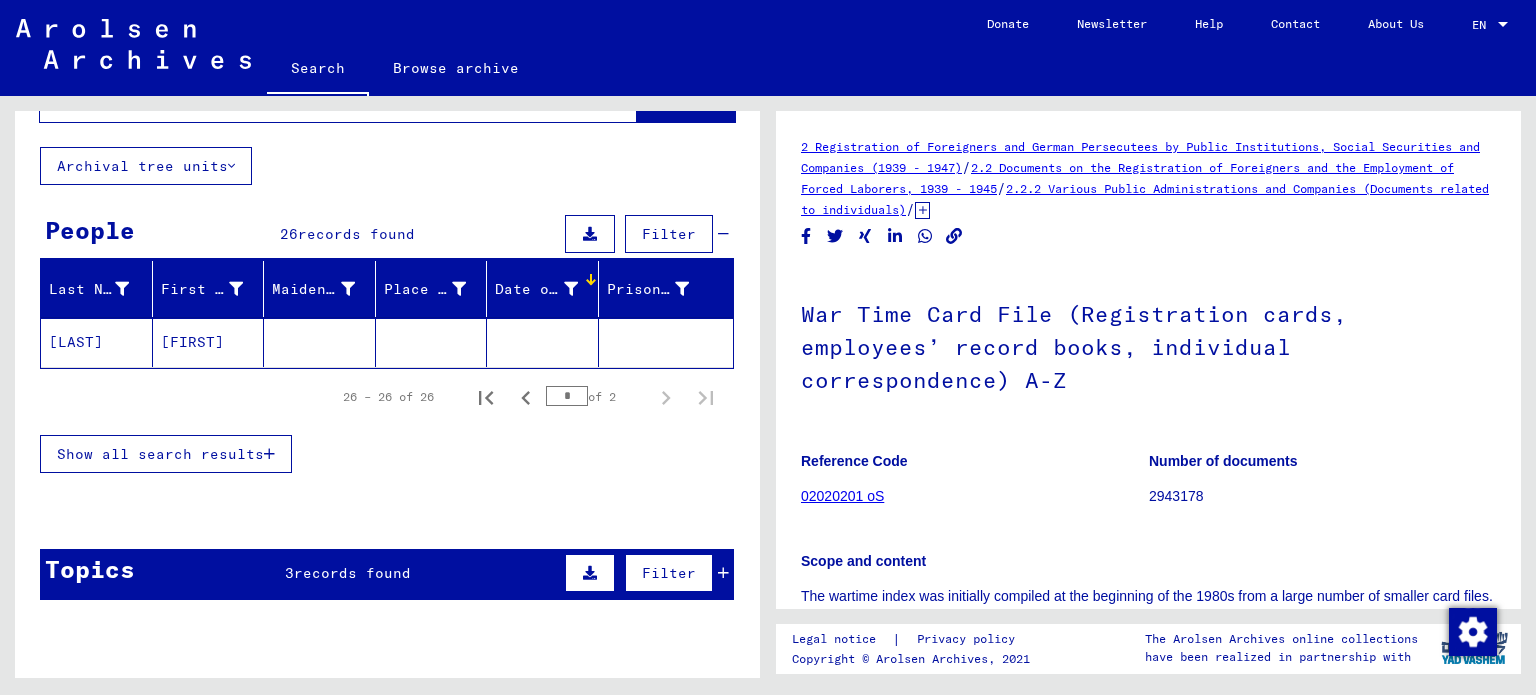 scroll, scrollTop: 32, scrollLeft: 0, axis: vertical 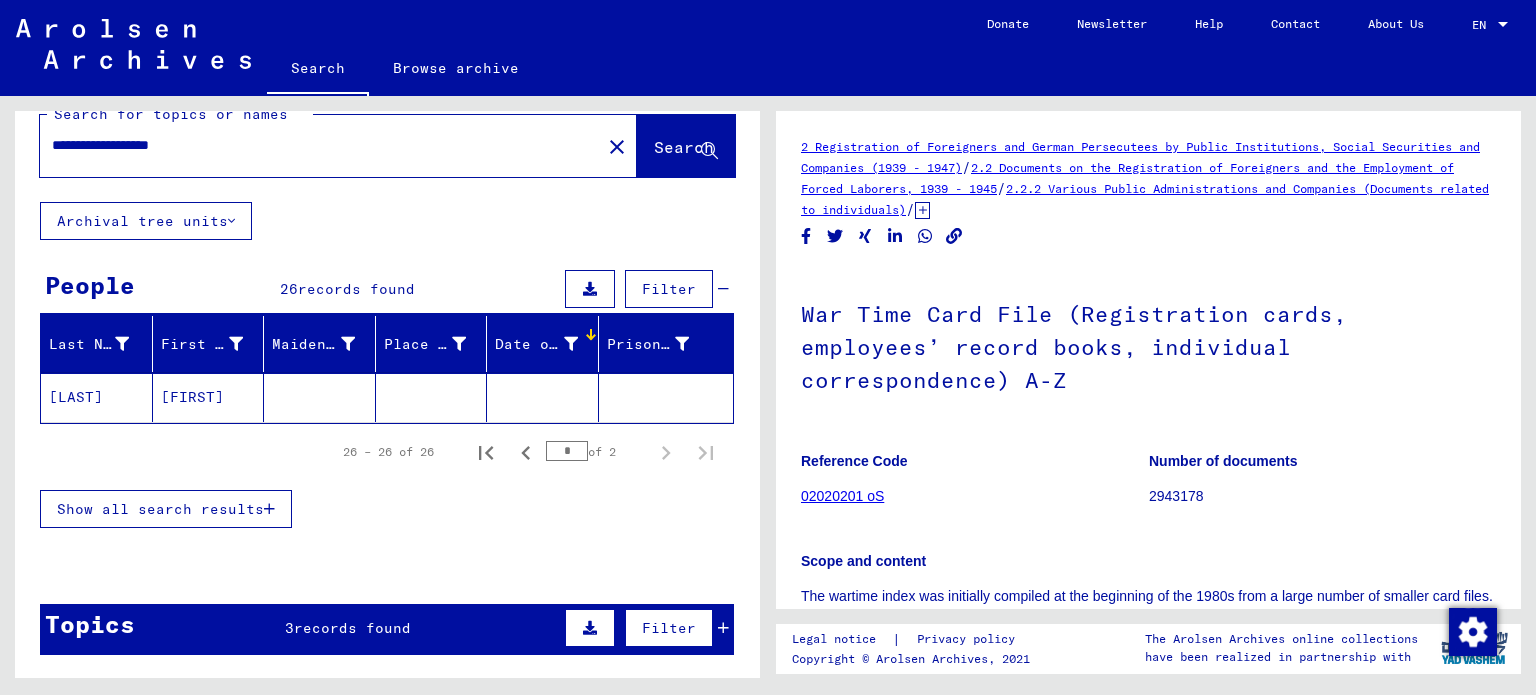 click on "Filter" at bounding box center (669, 289) 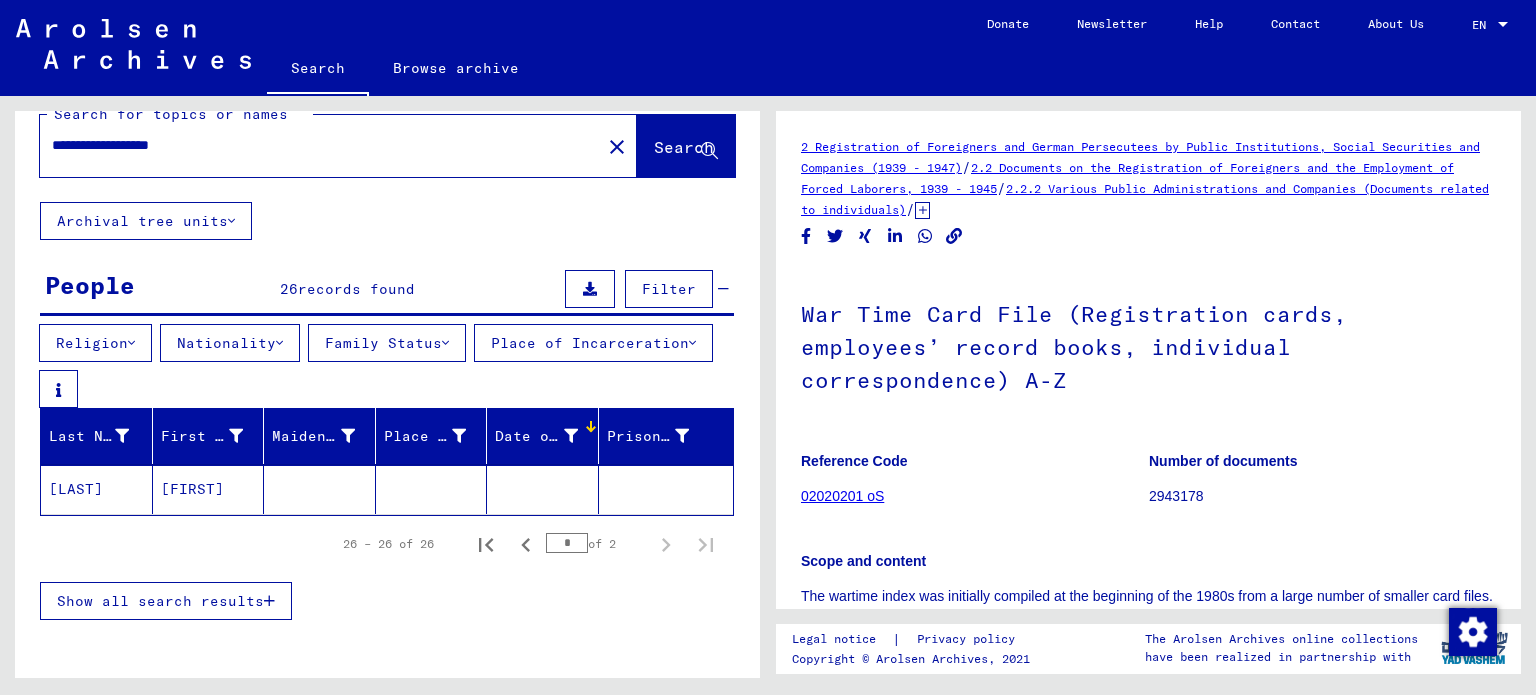 scroll, scrollTop: 0, scrollLeft: 0, axis: both 